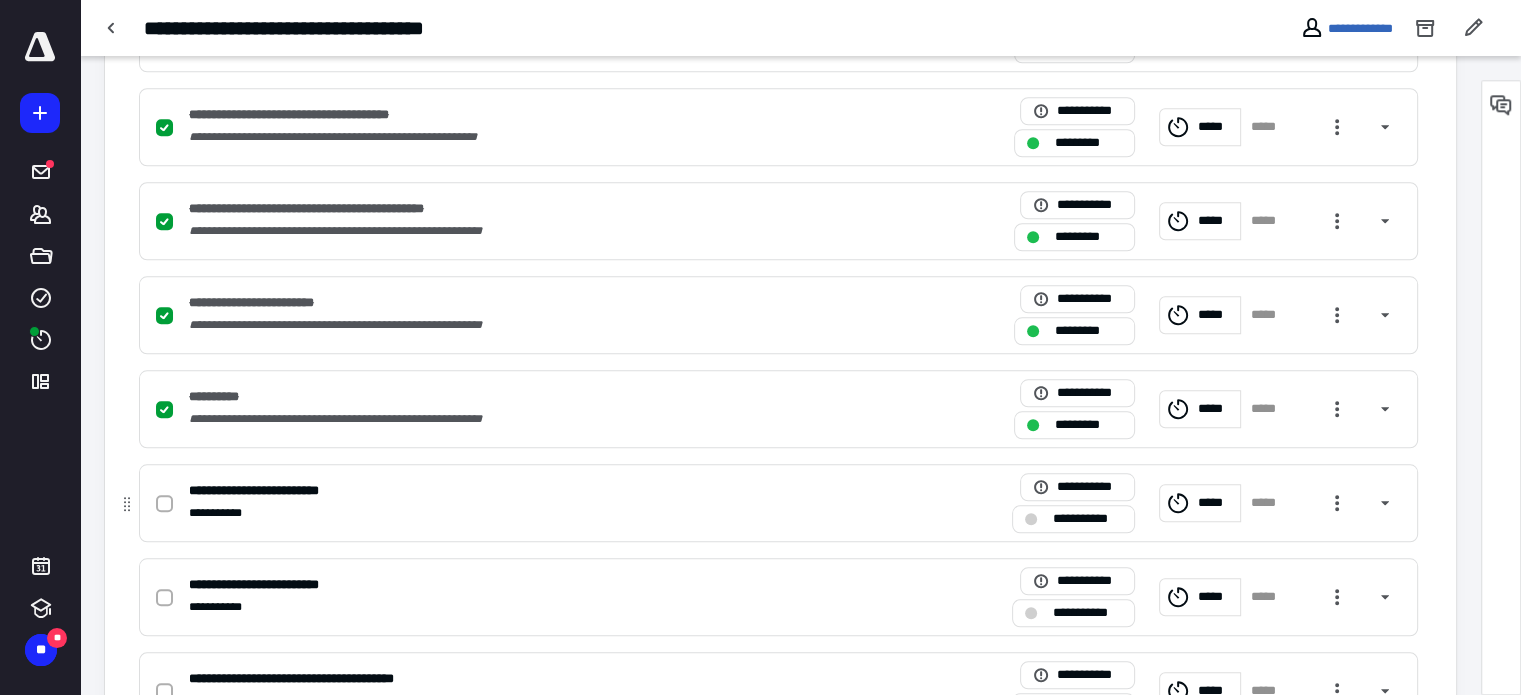 scroll, scrollTop: 1900, scrollLeft: 0, axis: vertical 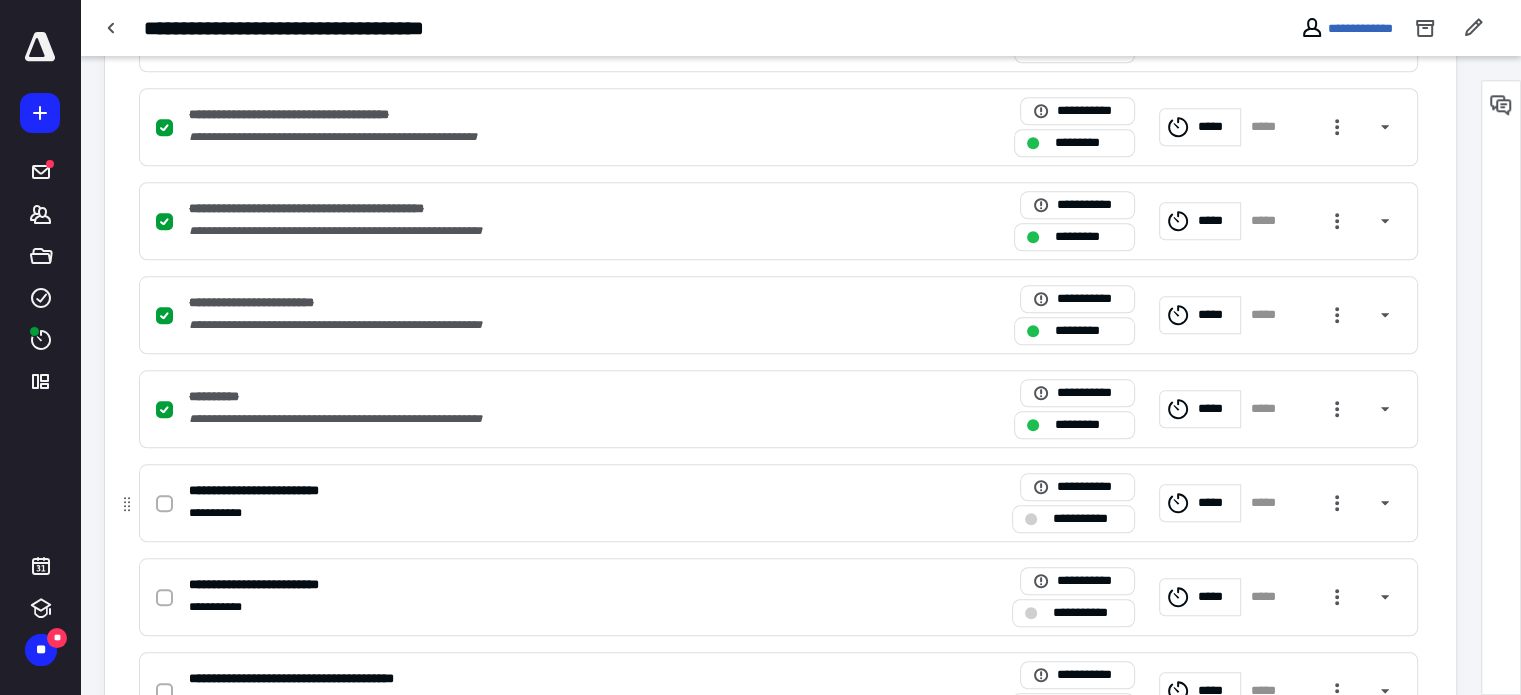click at bounding box center [164, 504] 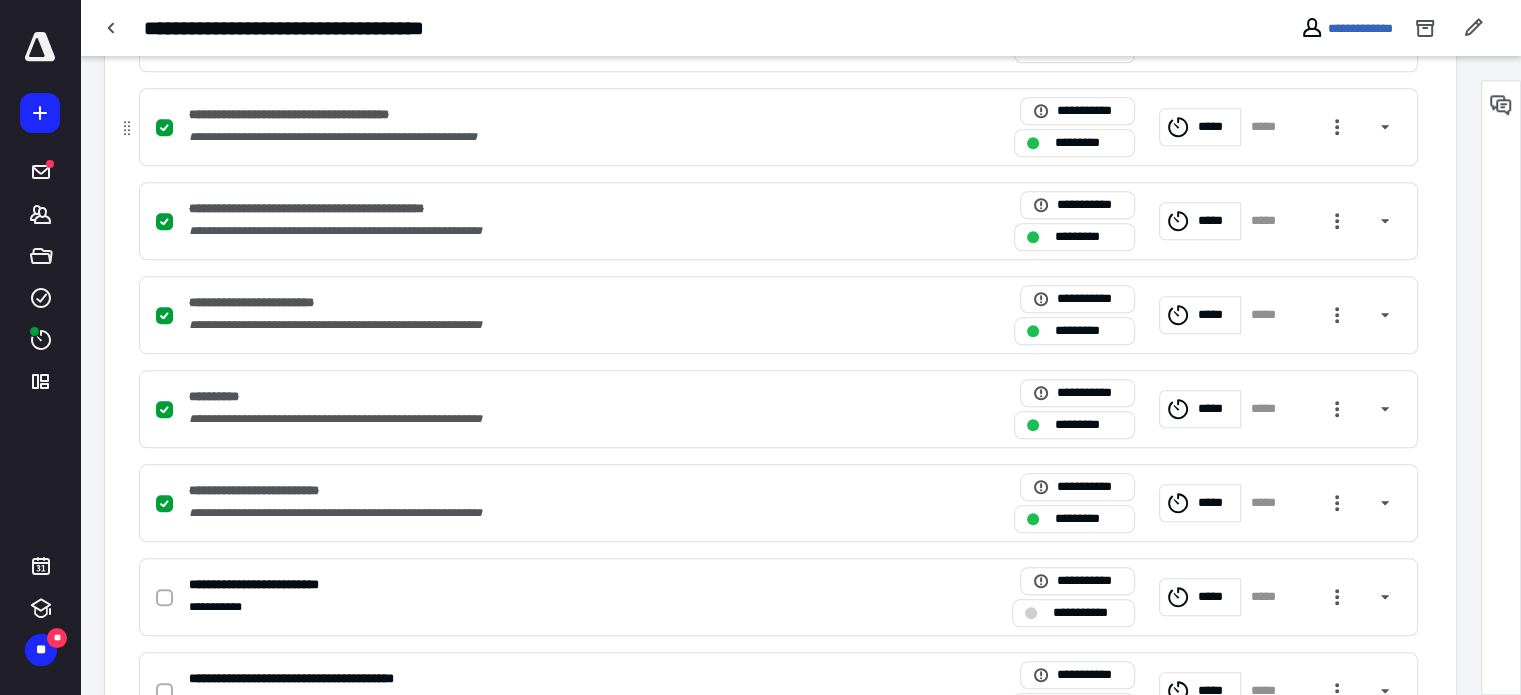 scroll, scrollTop: 2000, scrollLeft: 0, axis: vertical 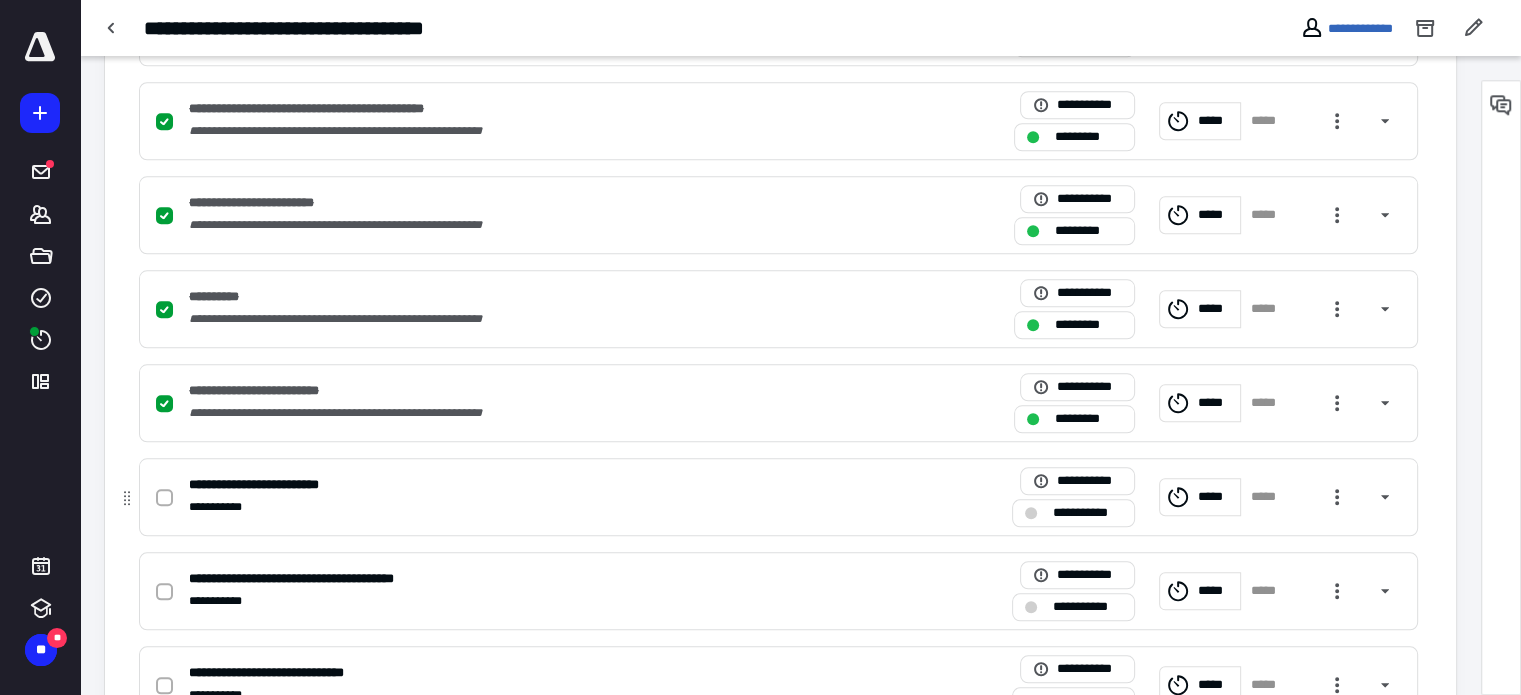 click at bounding box center (164, 498) 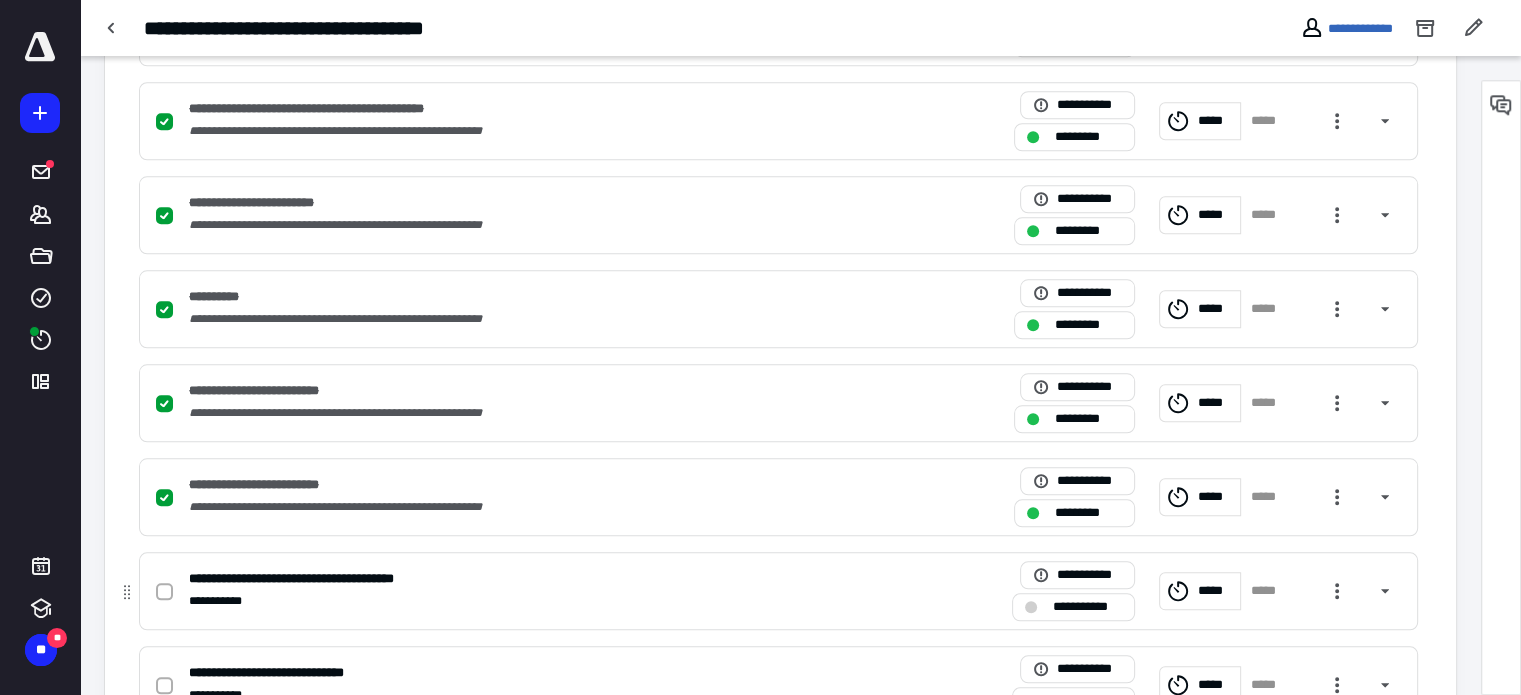 drag, startPoint x: 165, startPoint y: 583, endPoint x: 176, endPoint y: 579, distance: 11.7046995 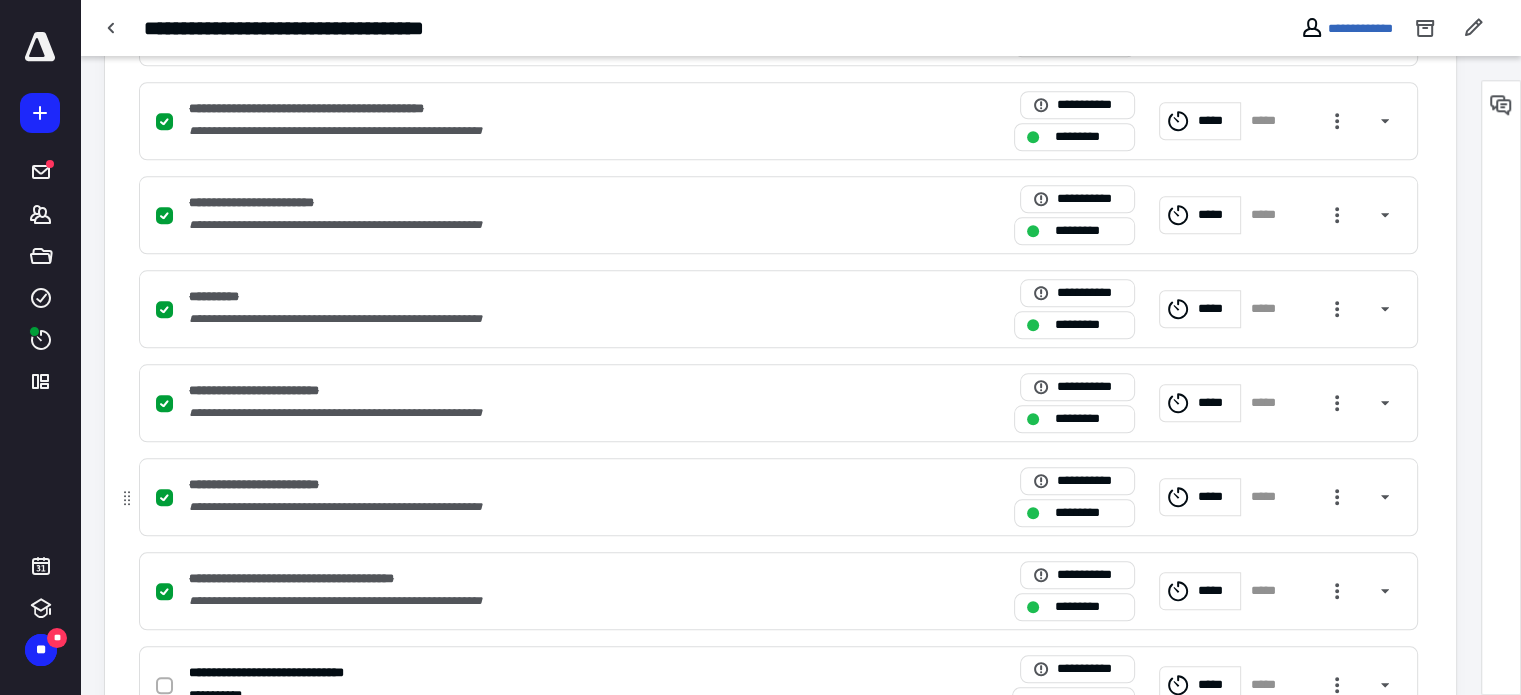 drag, startPoint x: 164, startPoint y: 679, endPoint x: 670, endPoint y: 523, distance: 529.50165 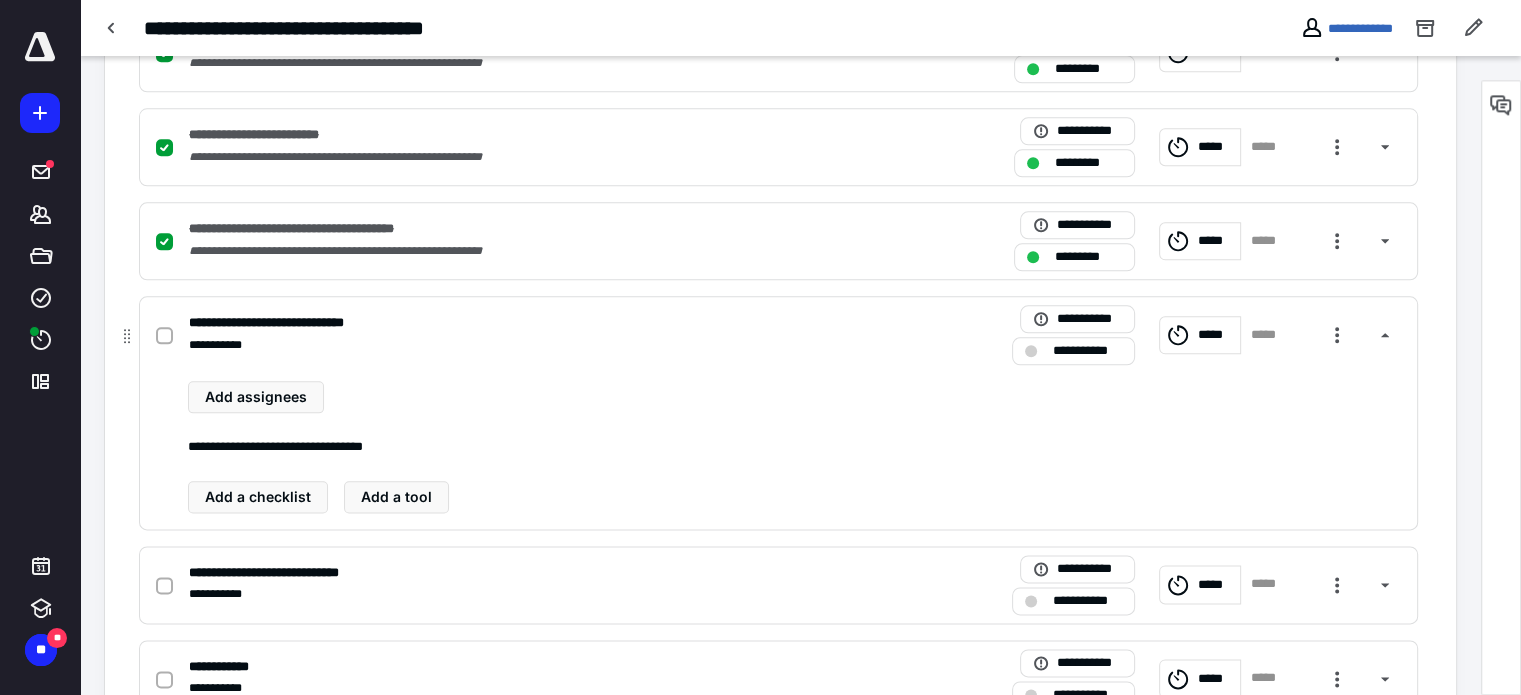 scroll, scrollTop: 2400, scrollLeft: 0, axis: vertical 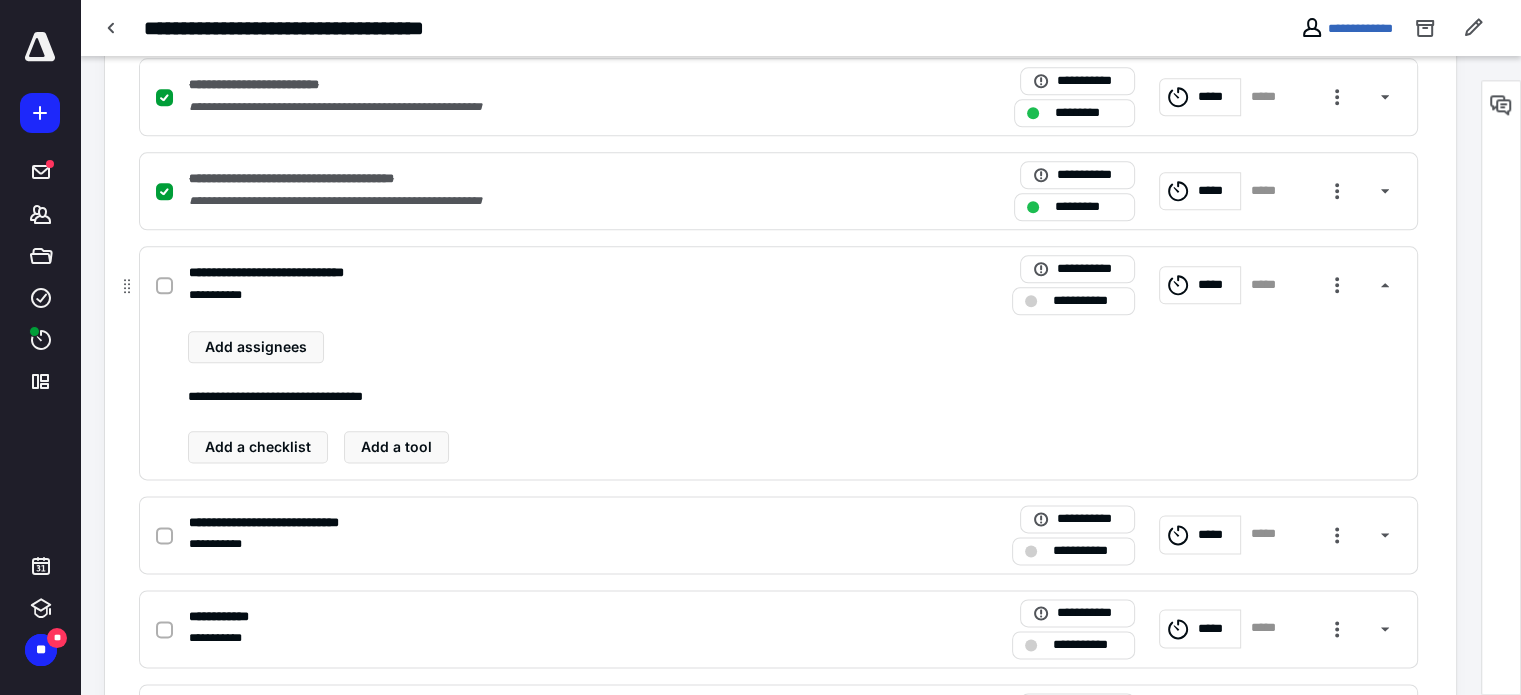 drag, startPoint x: 161, startPoint y: 283, endPoint x: 229, endPoint y: 296, distance: 69.2315 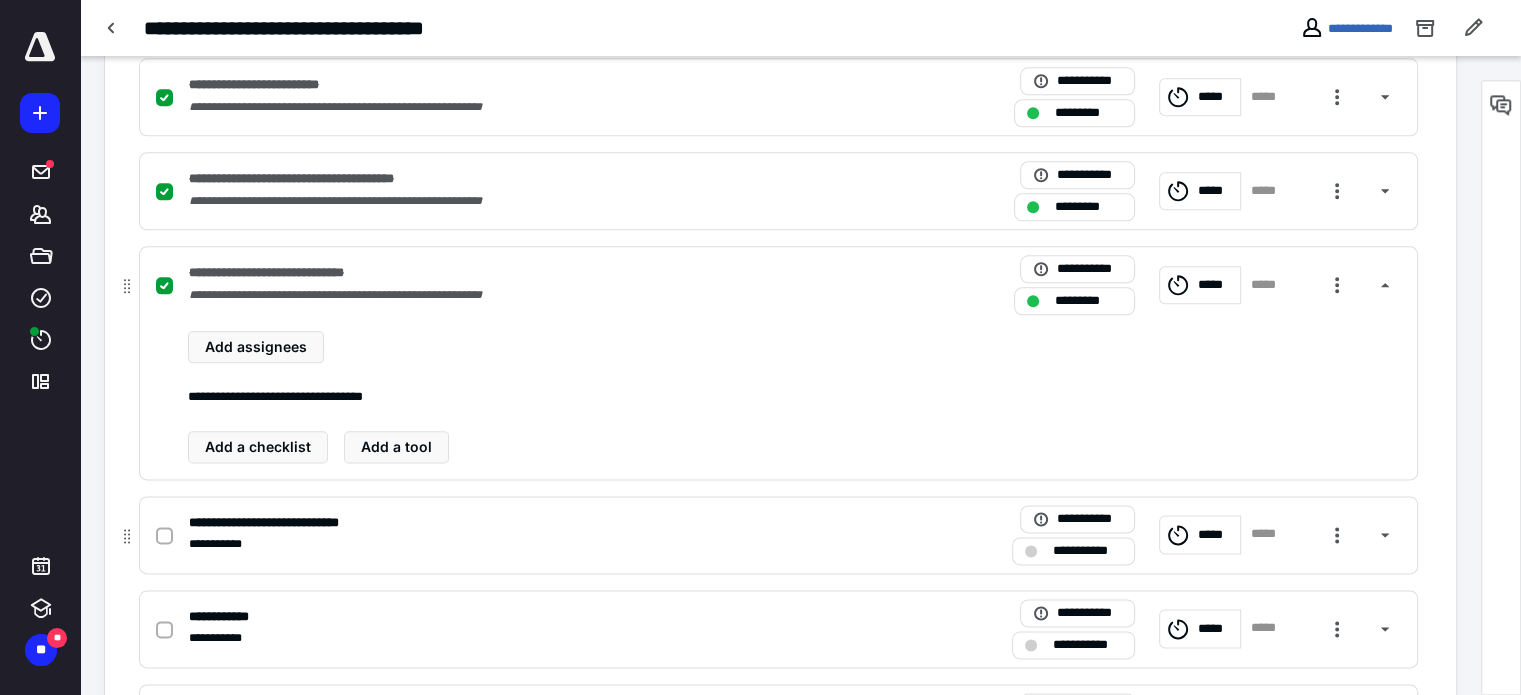 click at bounding box center [164, 535] 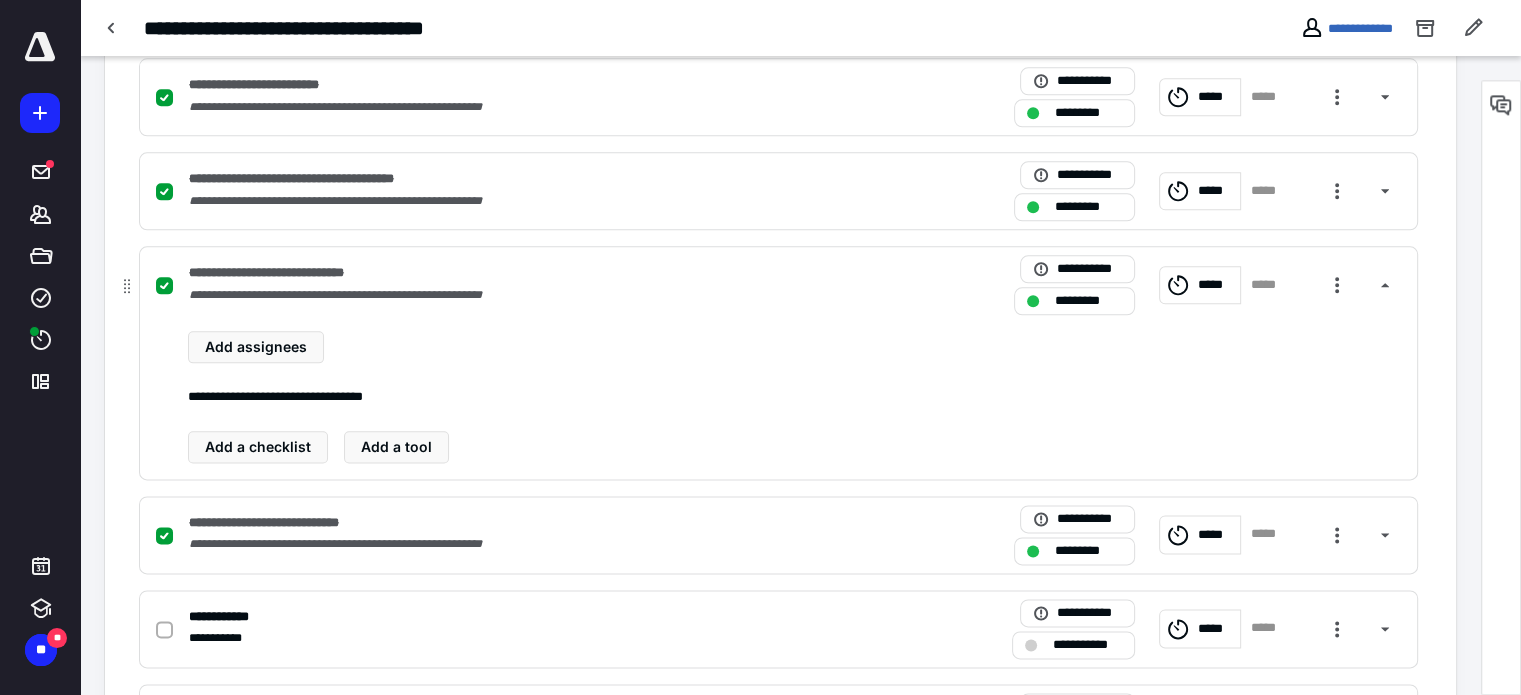 click on "**********" at bounding box center (794, 397) 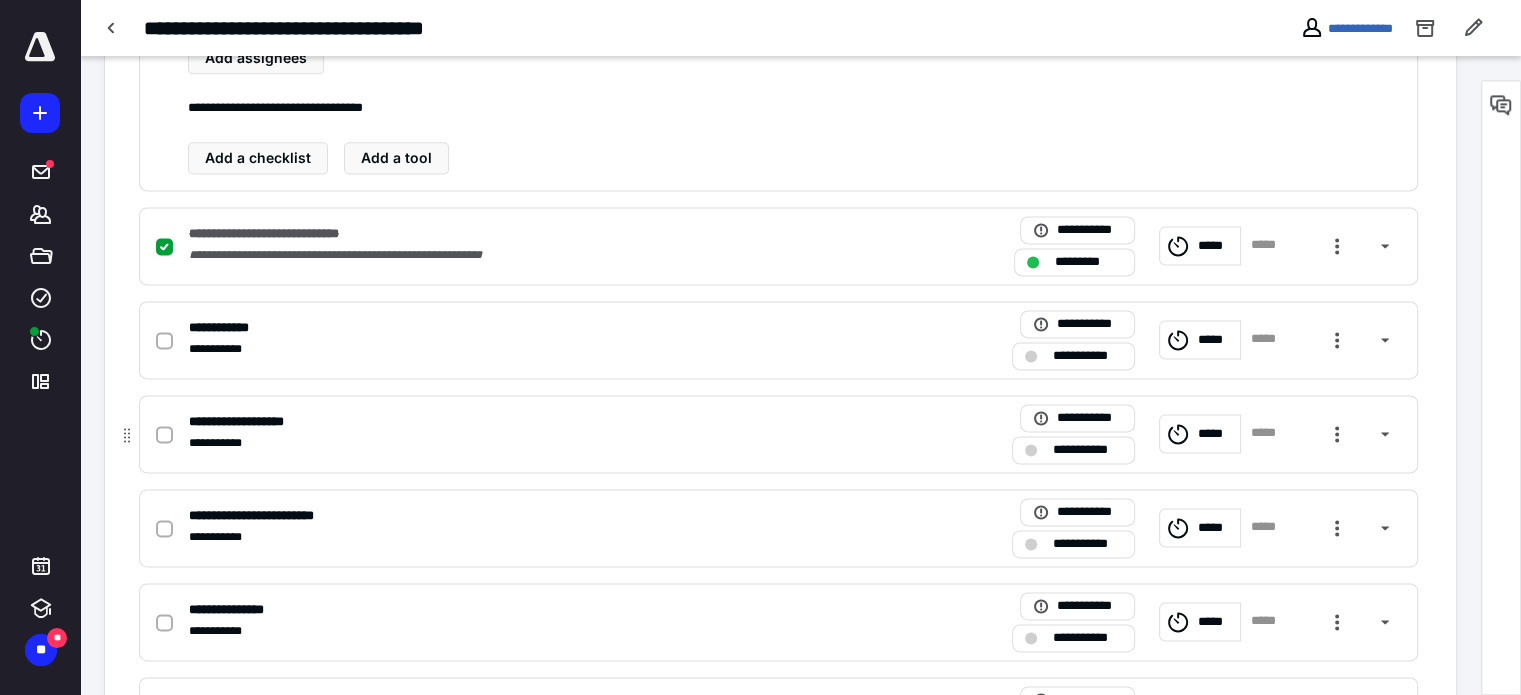 scroll, scrollTop: 2700, scrollLeft: 0, axis: vertical 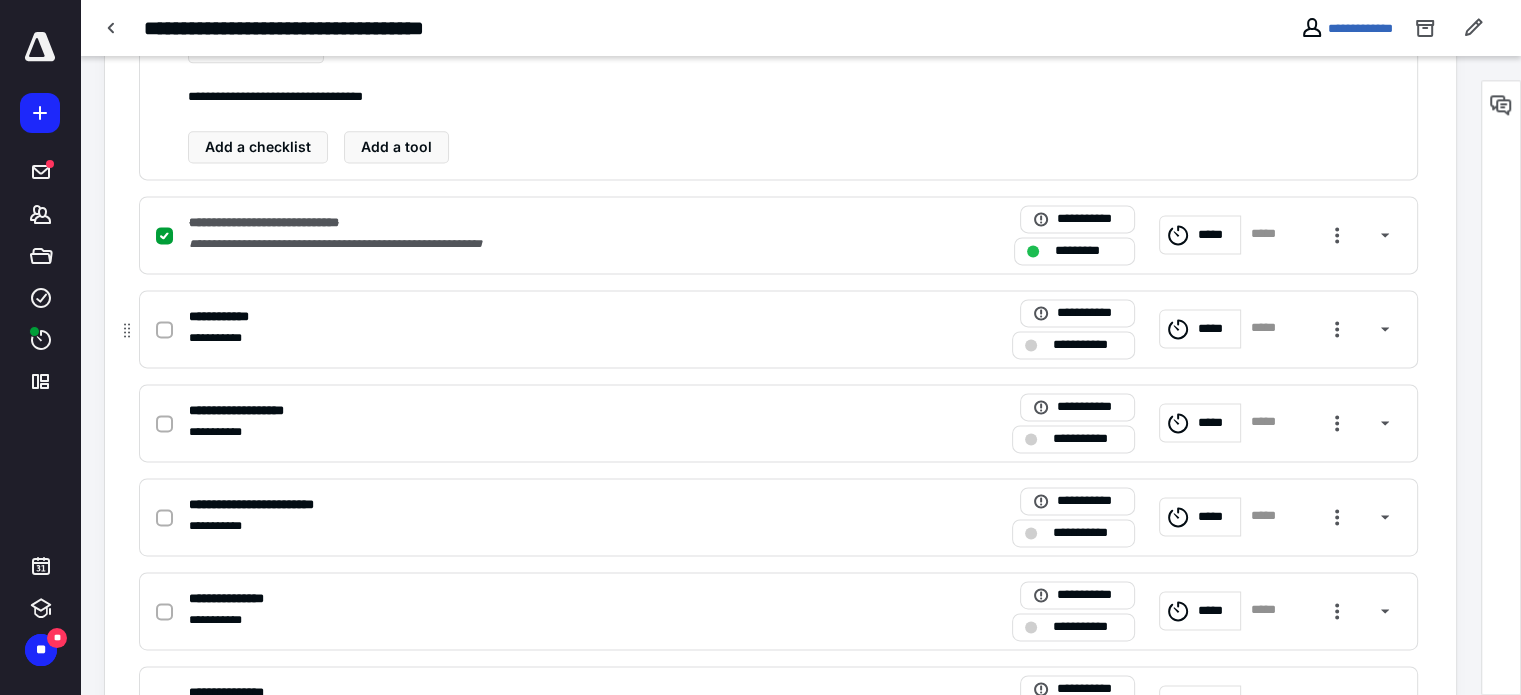 click 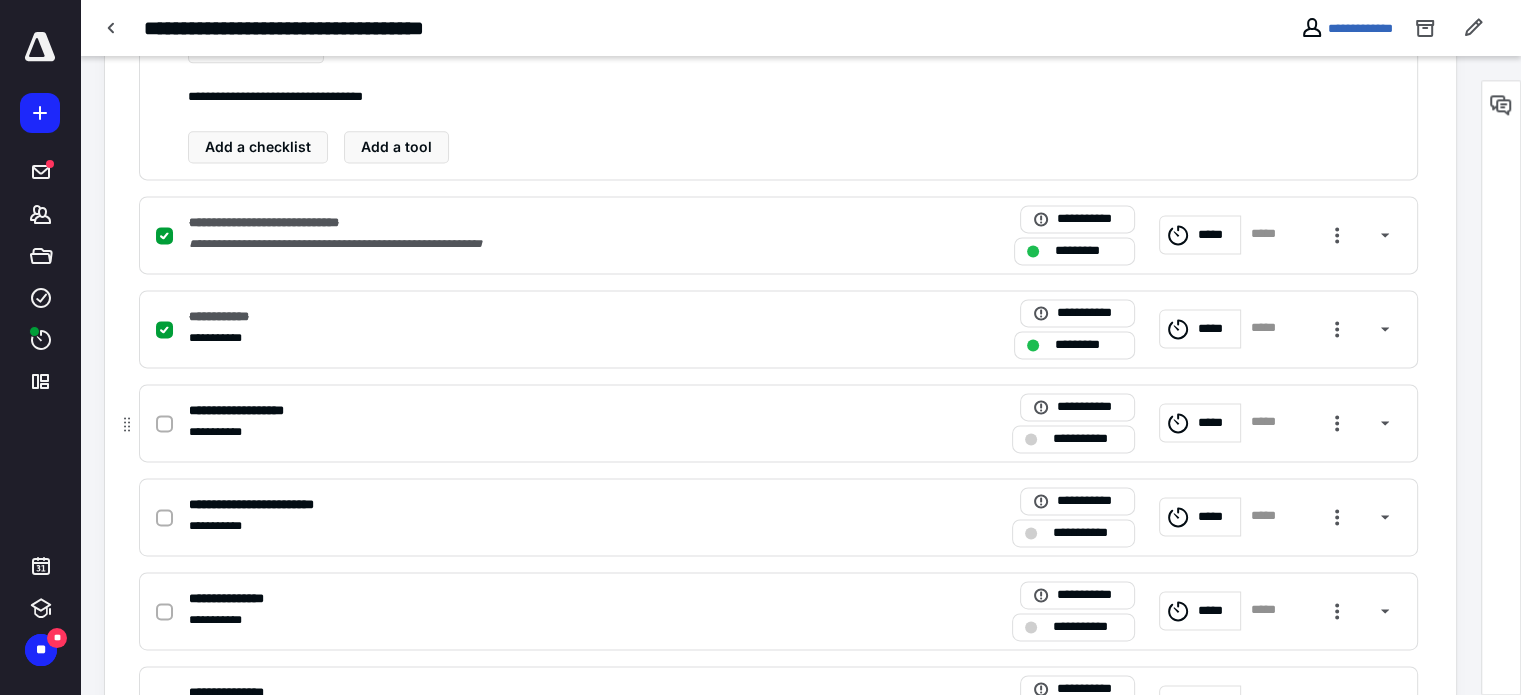 click 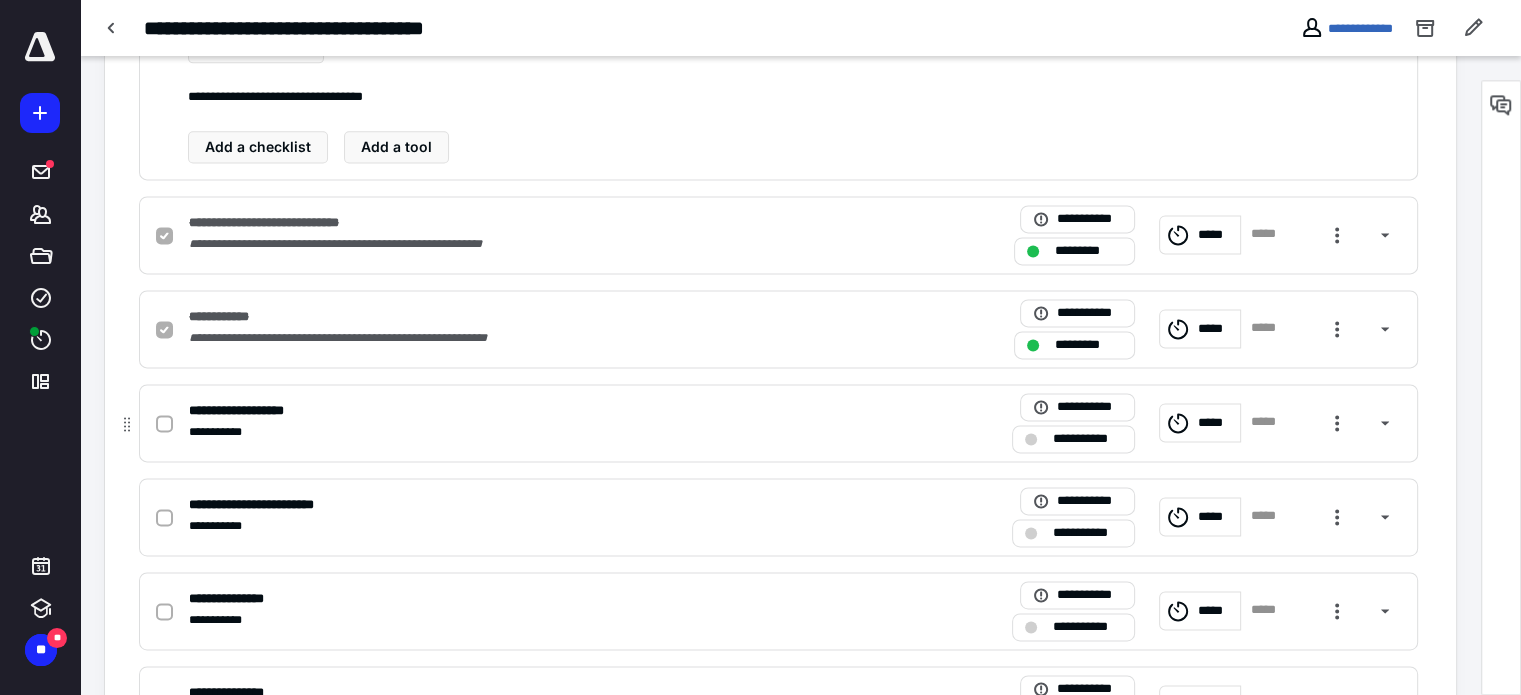 checkbox on "true" 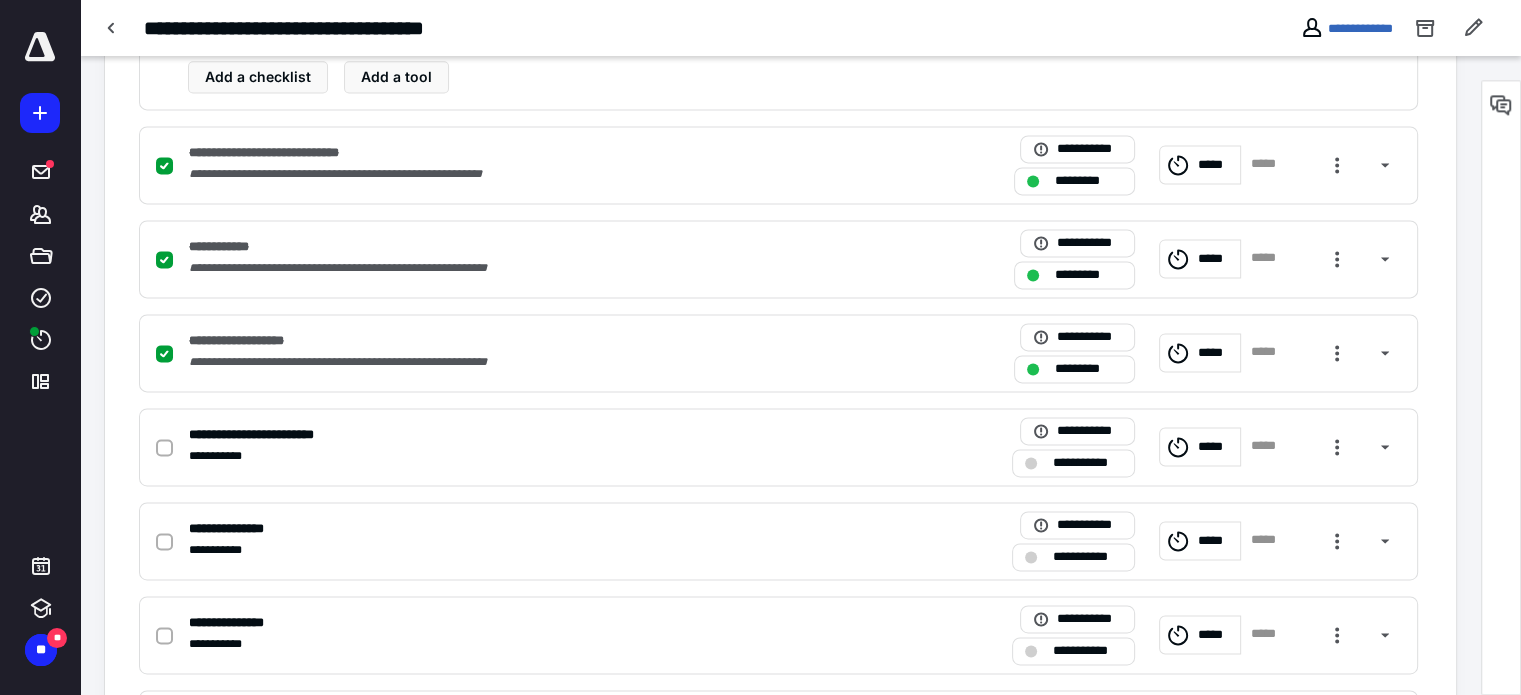 scroll, scrollTop: 2800, scrollLeft: 0, axis: vertical 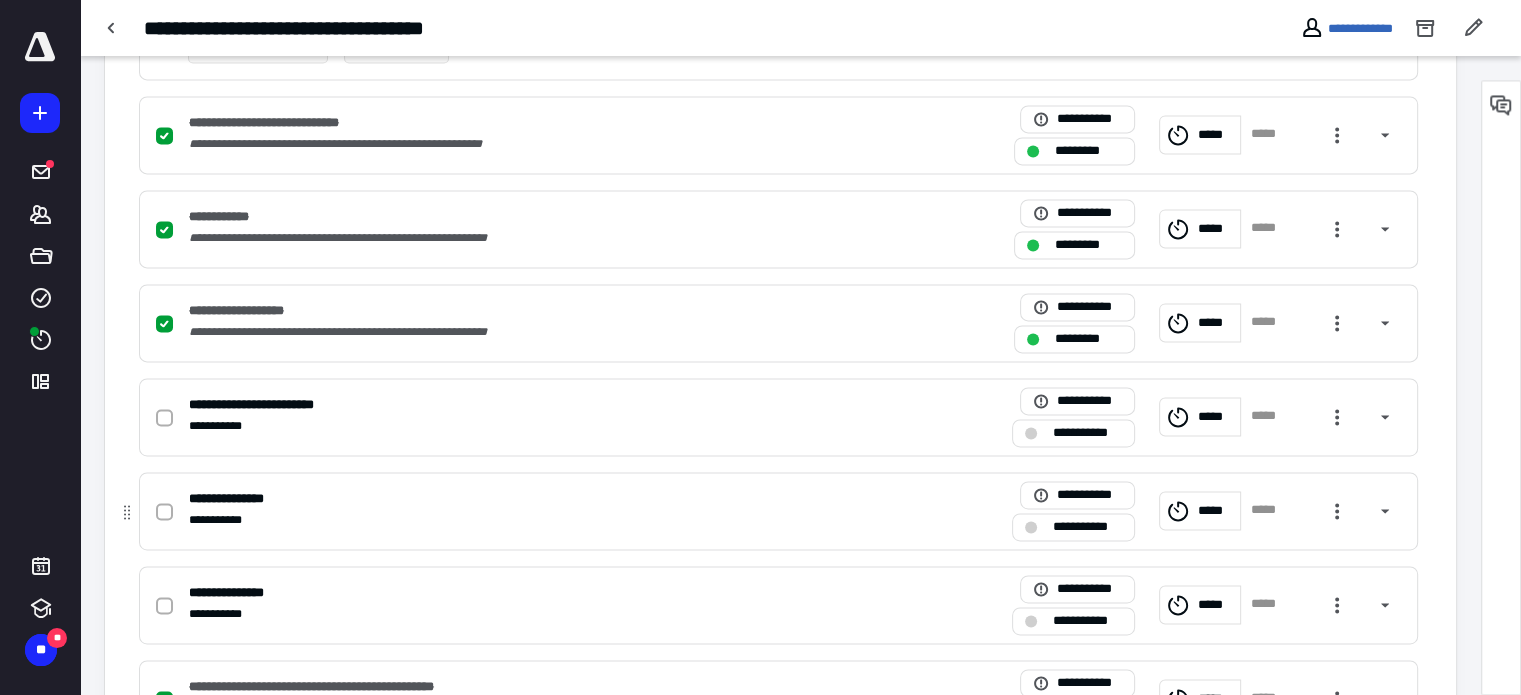 click 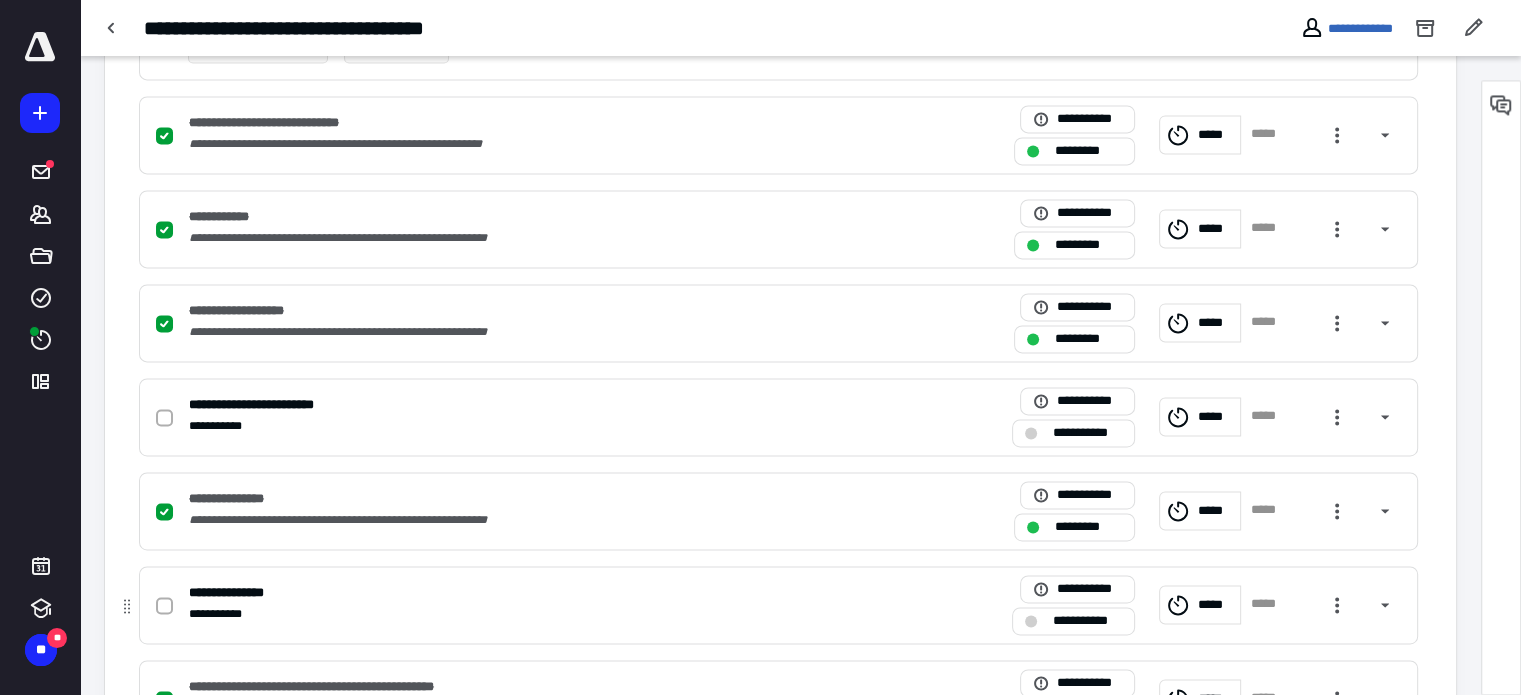 click 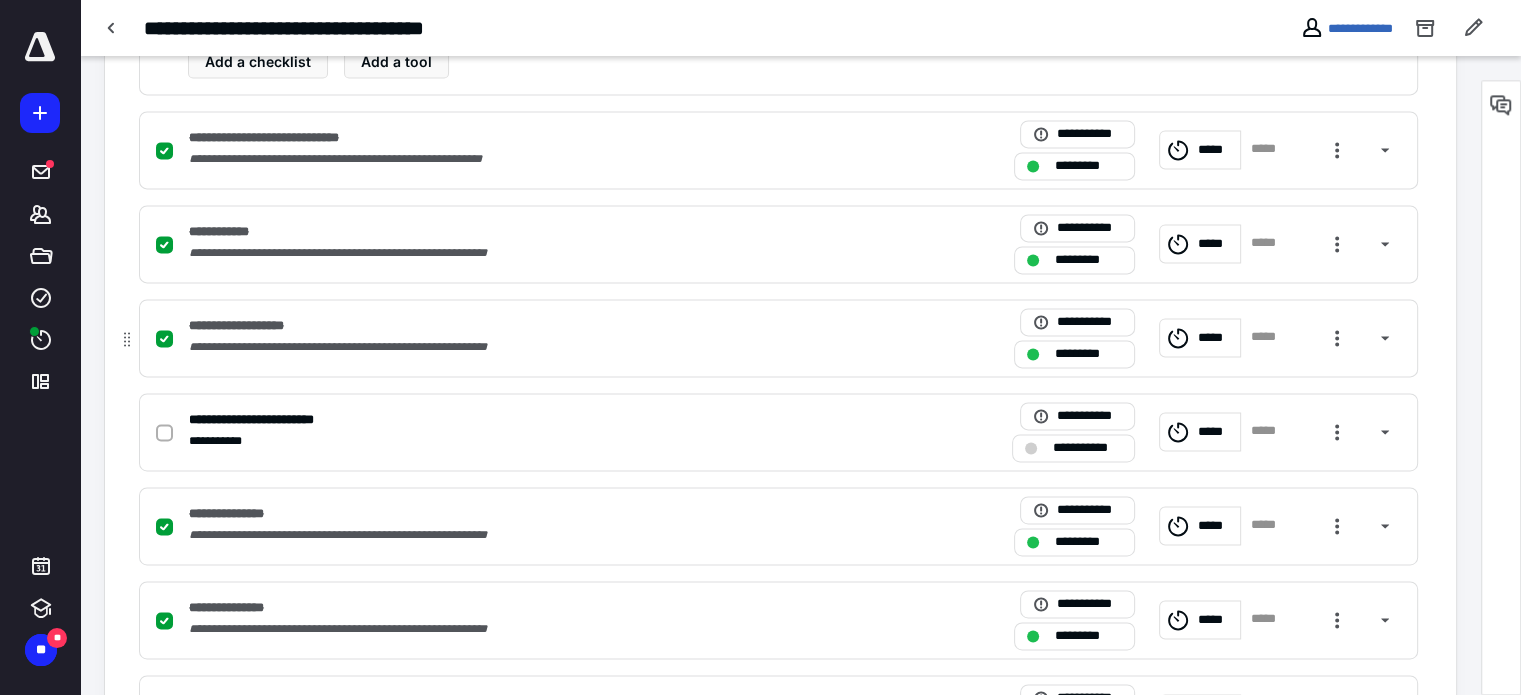 scroll, scrollTop: 2700, scrollLeft: 0, axis: vertical 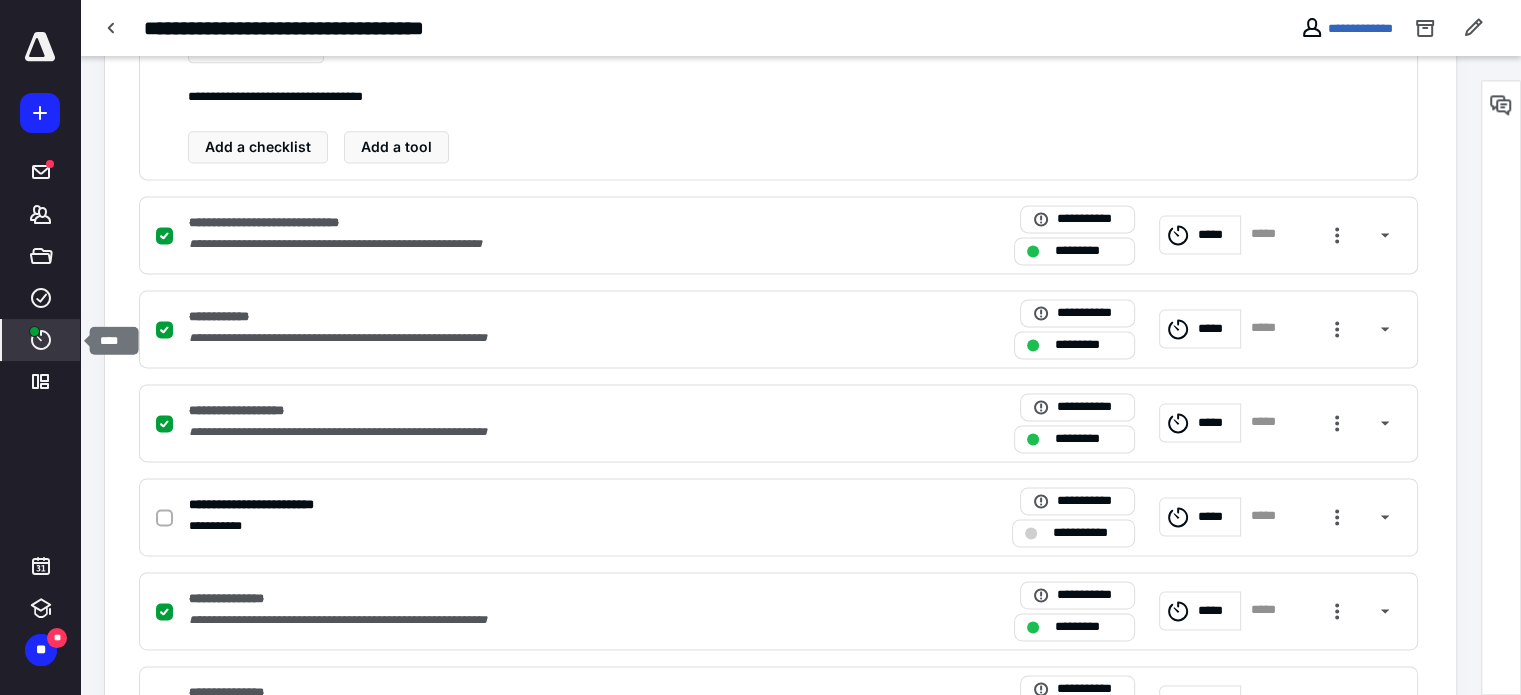 click 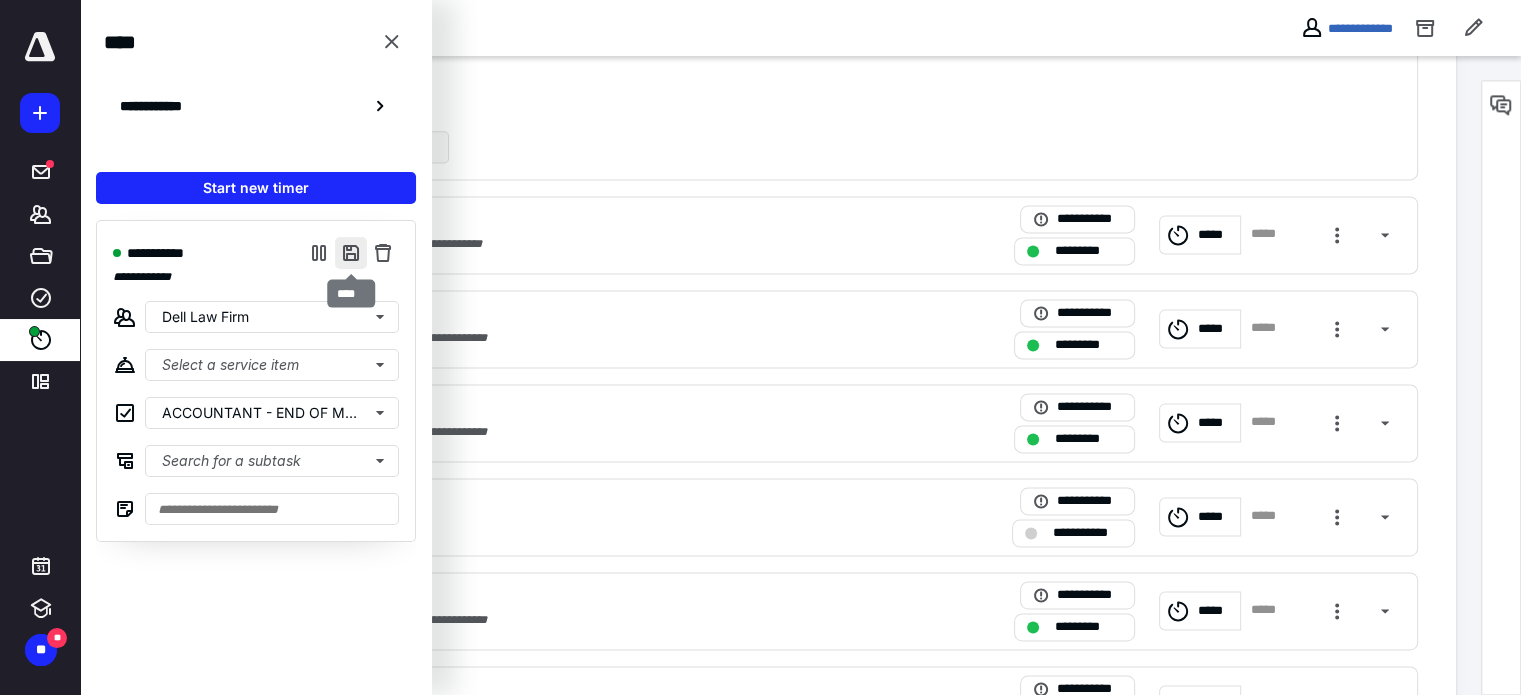click at bounding box center (351, 253) 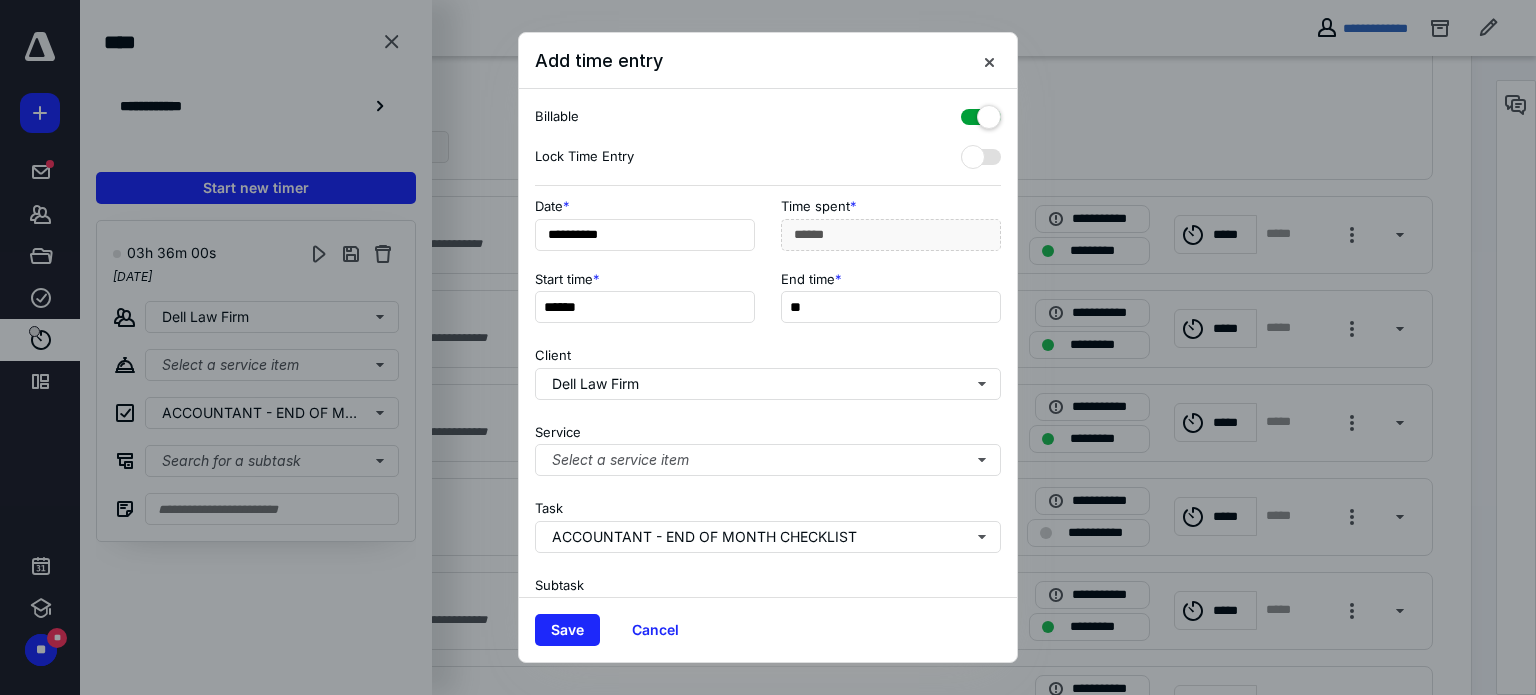 type on "*" 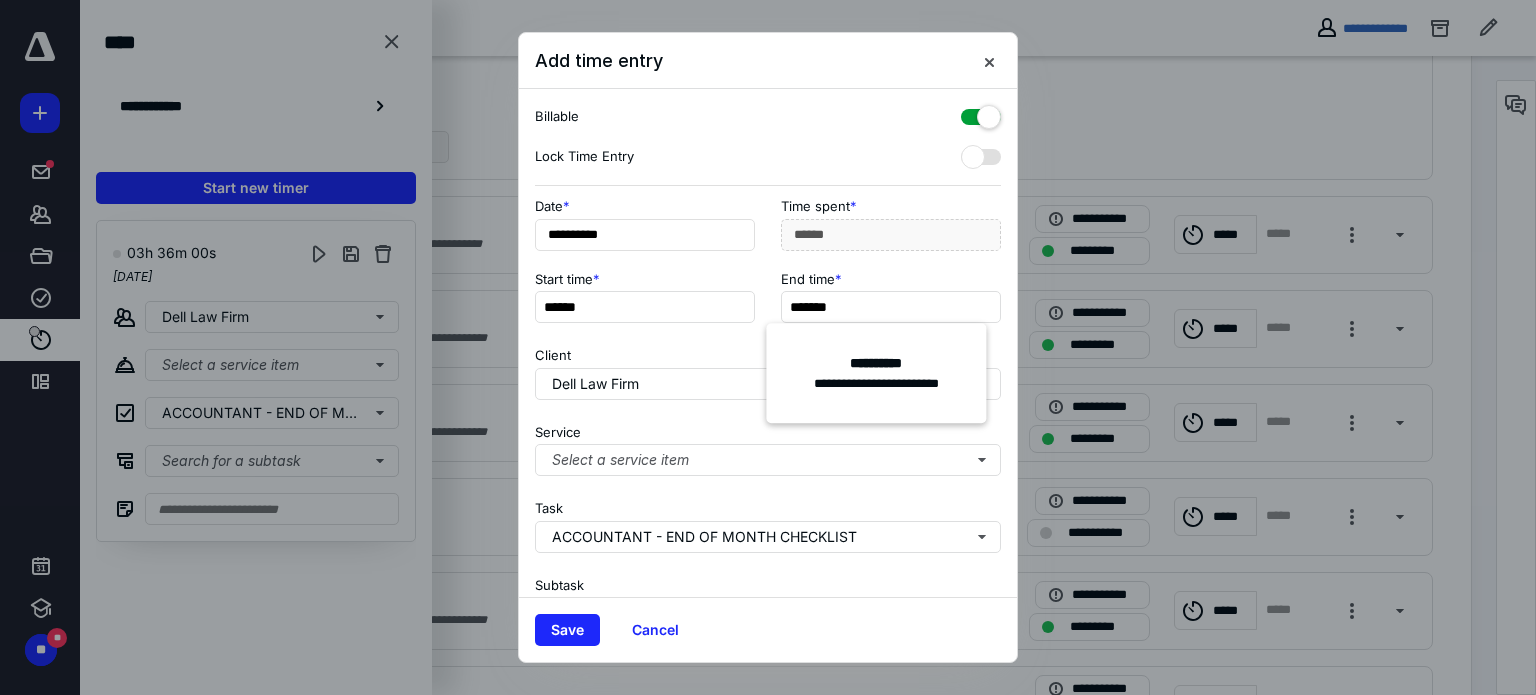 type on "*******" 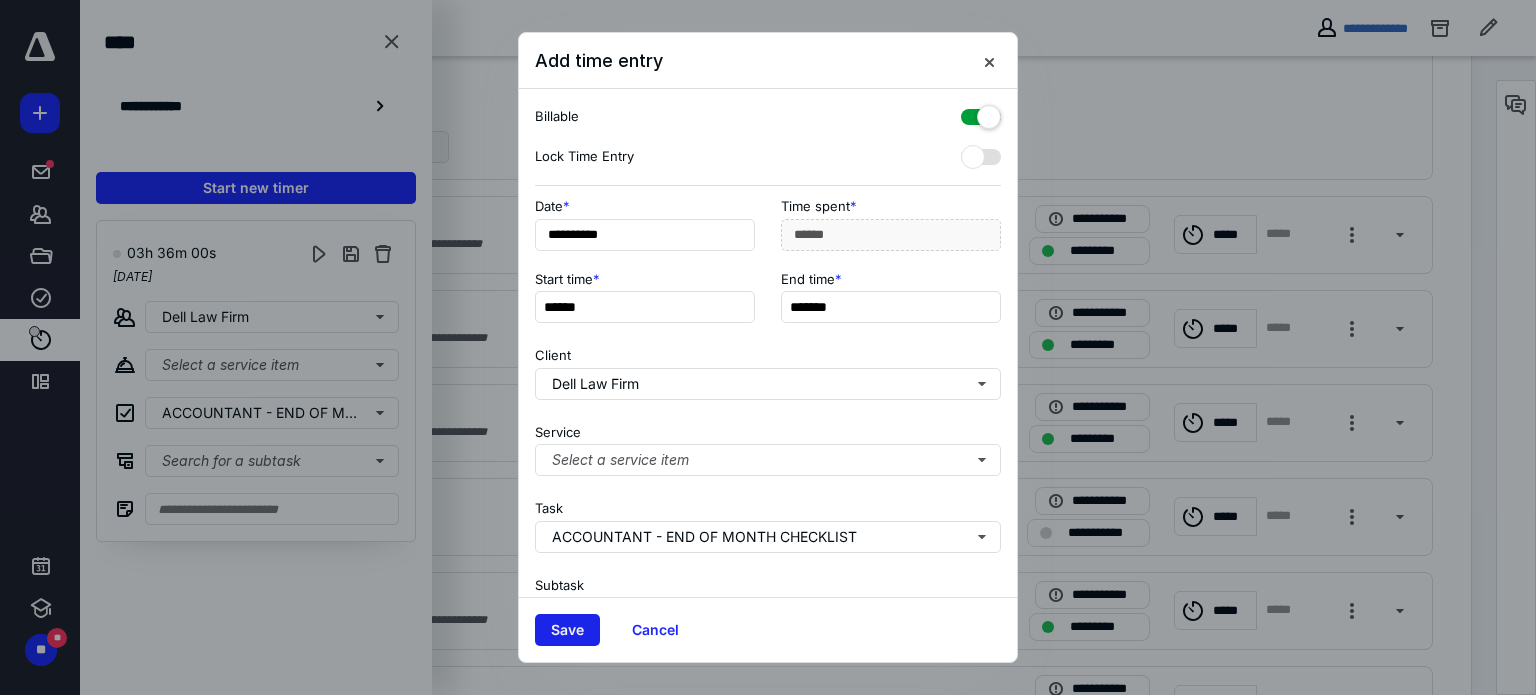 click on "Save" at bounding box center (567, 630) 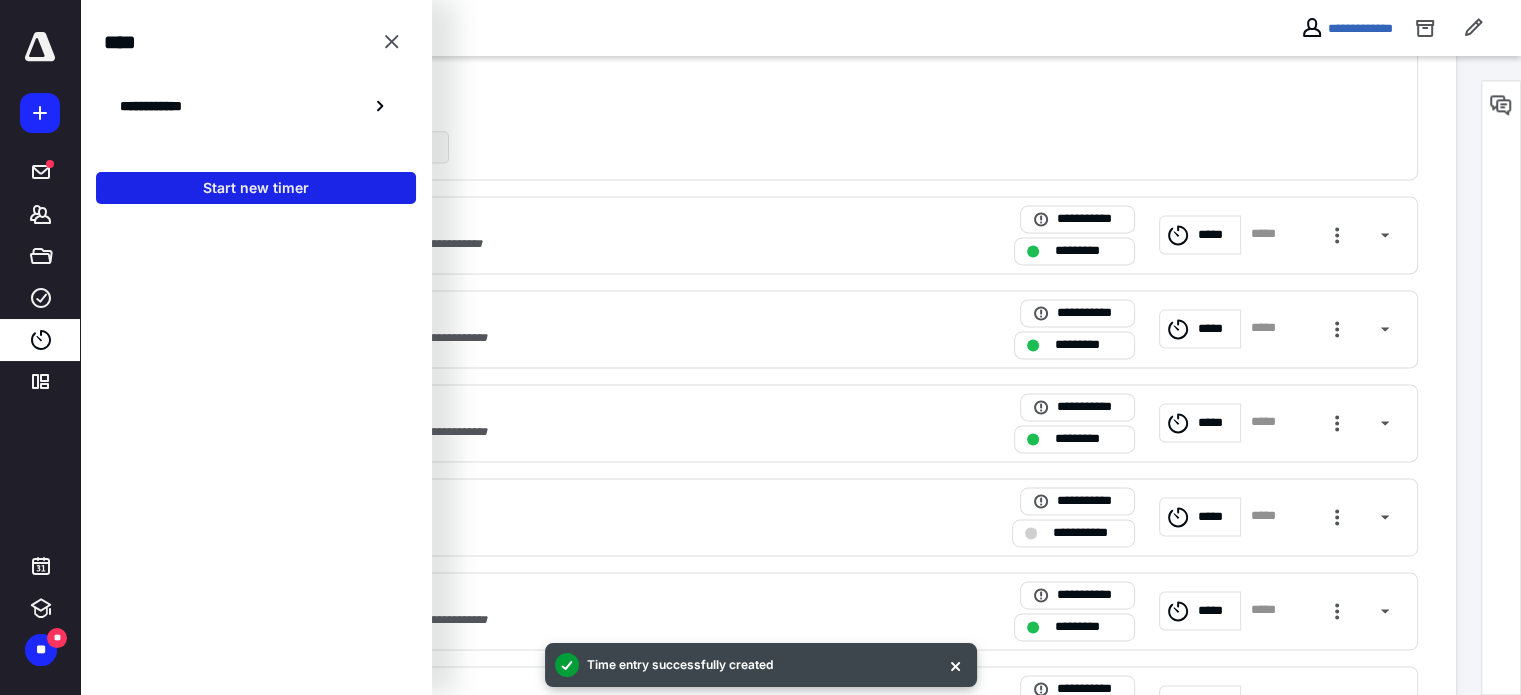 click on "Start new timer" at bounding box center (256, 188) 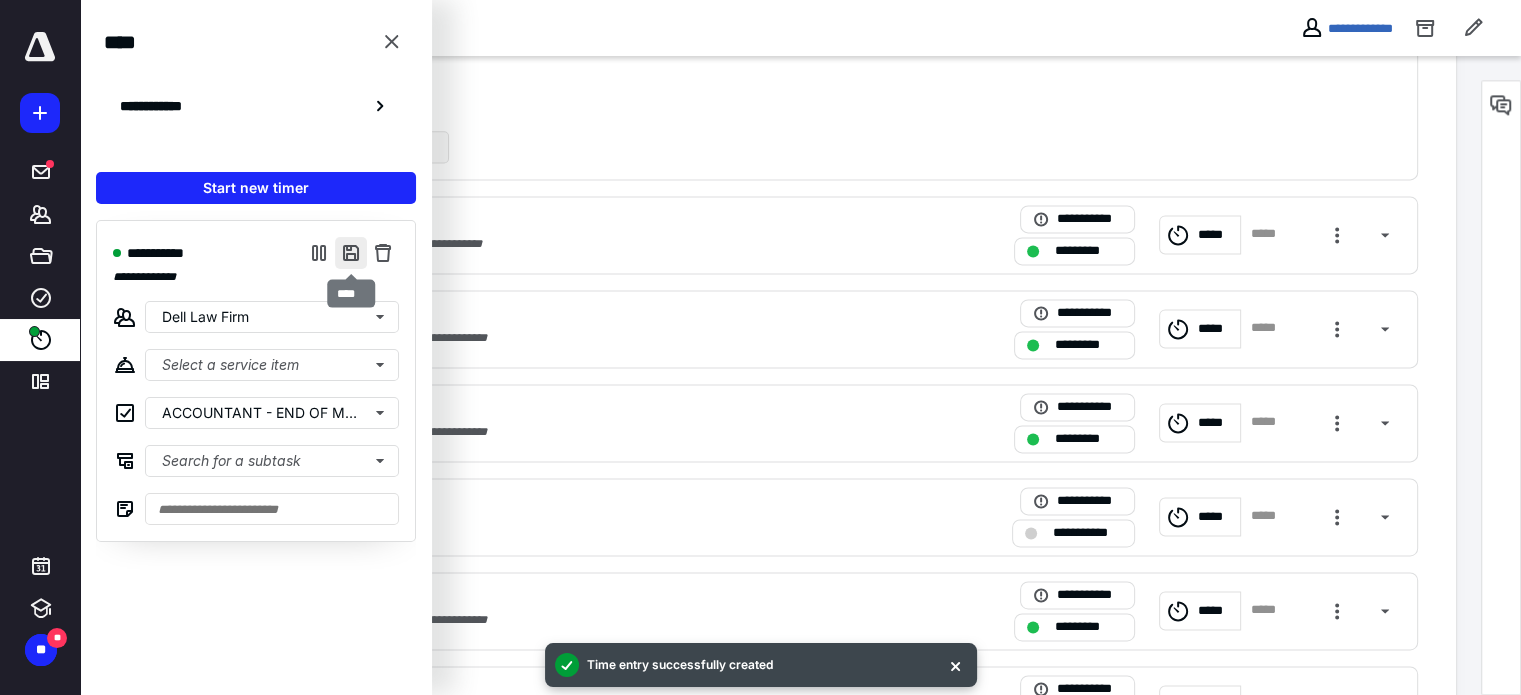 click at bounding box center [351, 253] 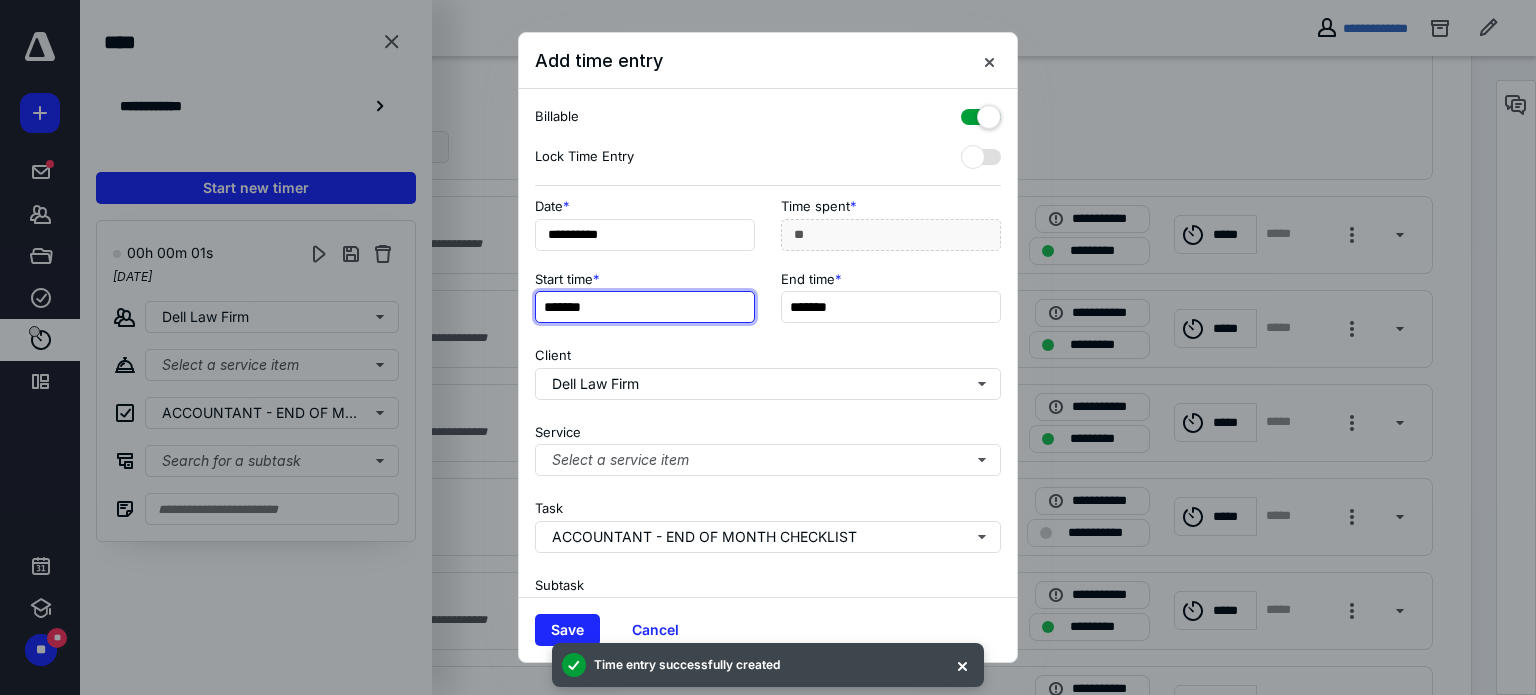 click on "*******" at bounding box center (645, 307) 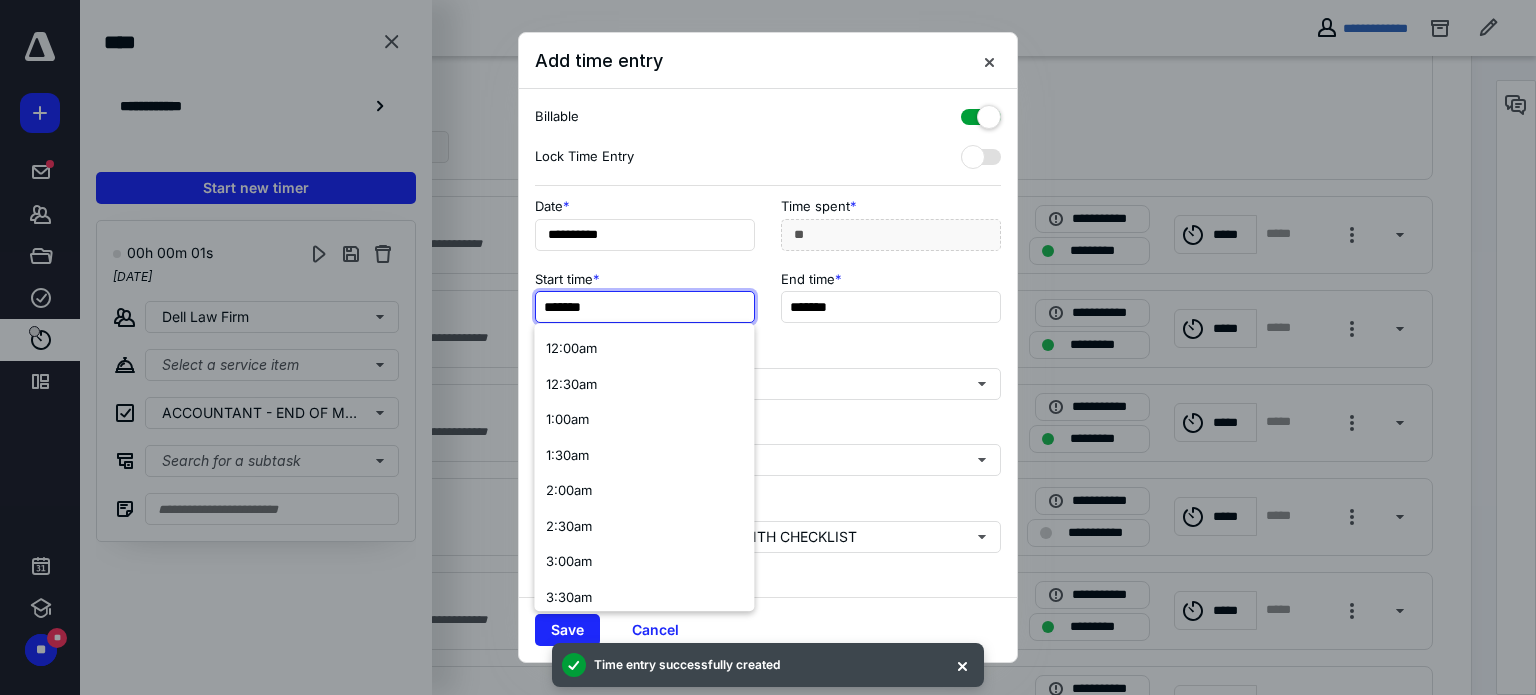 click on "*******" at bounding box center [645, 307] 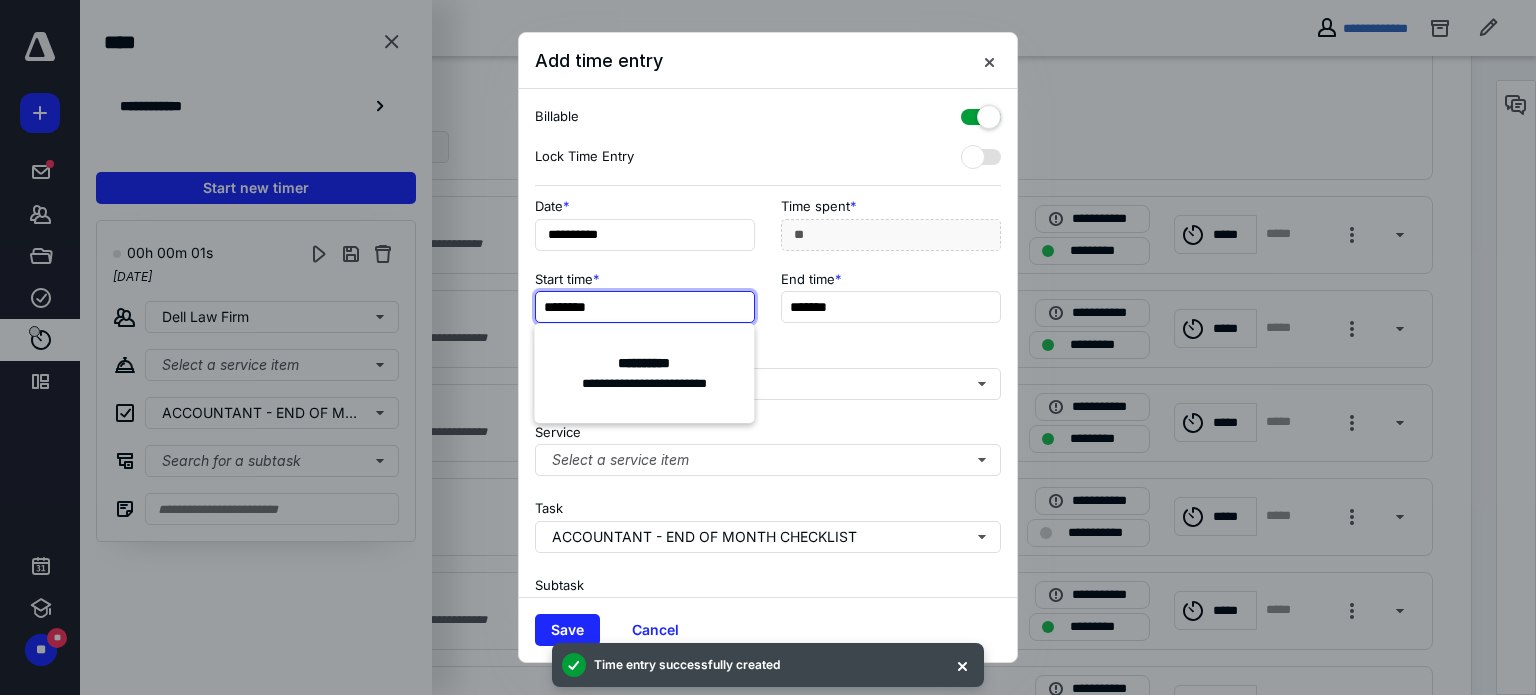 type on "*******" 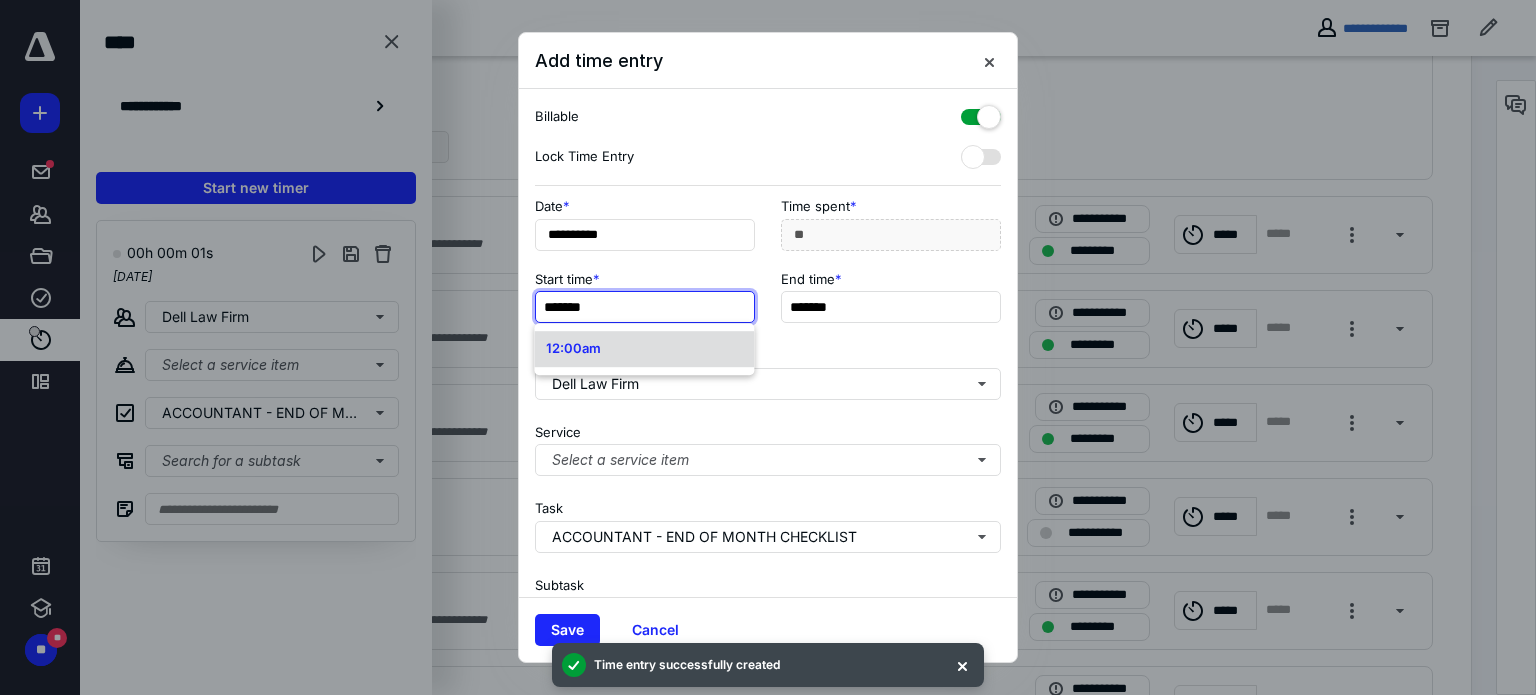 click on "12:00am" at bounding box center [573, 348] 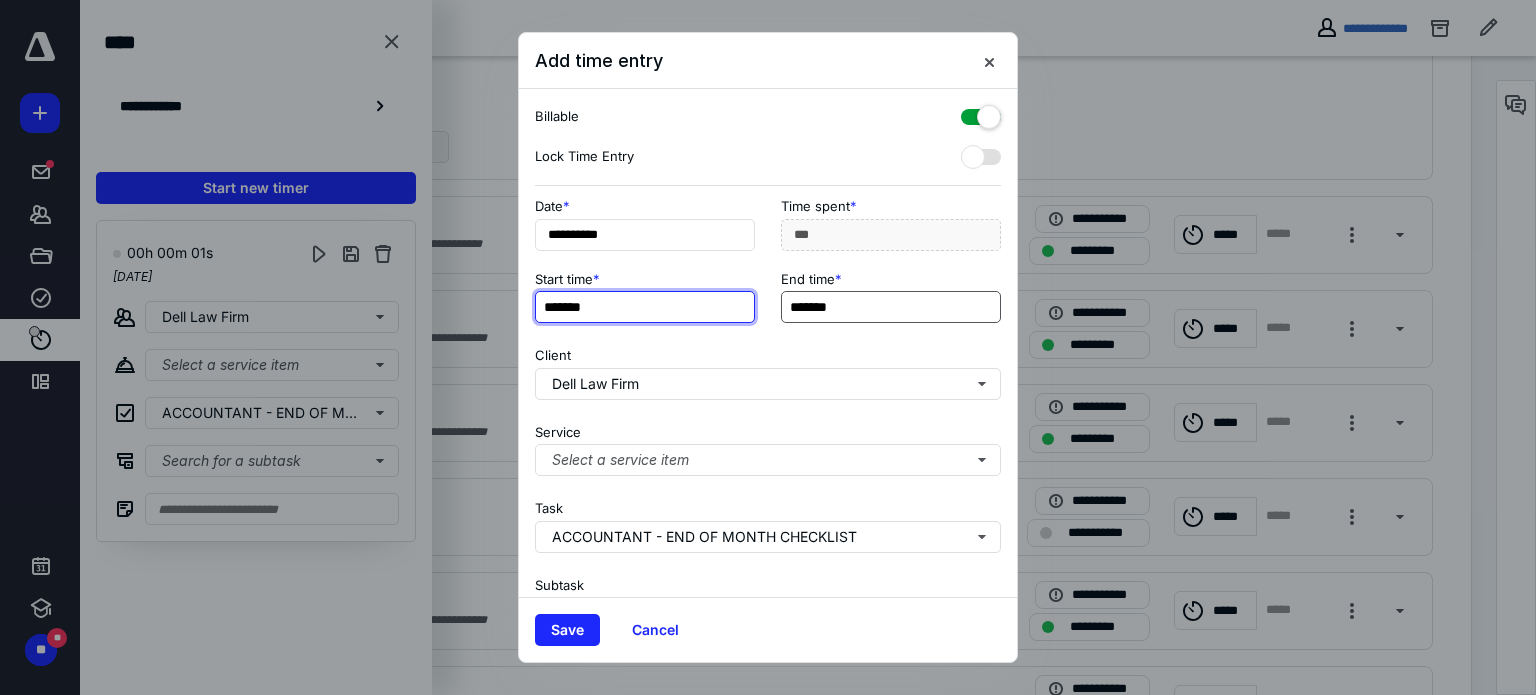 type on "*******" 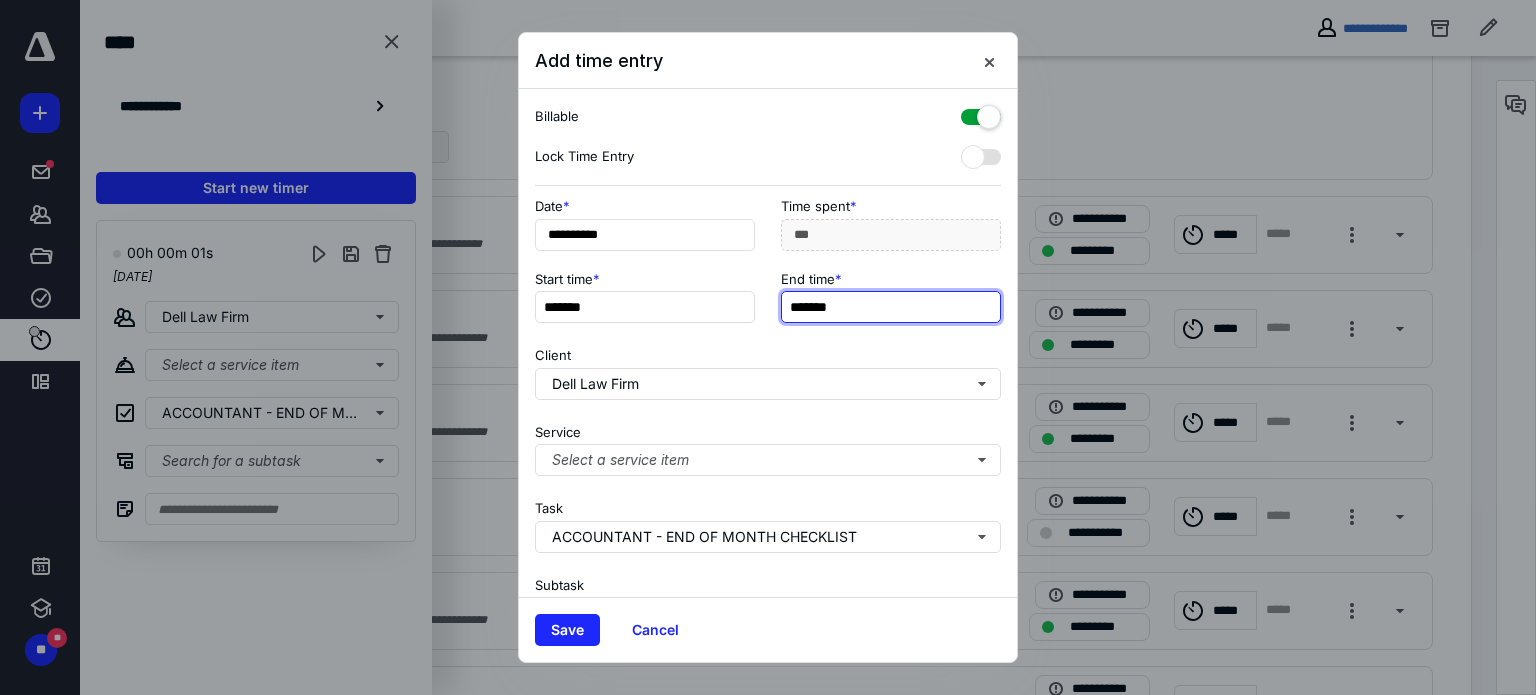 click on "*******" at bounding box center (891, 307) 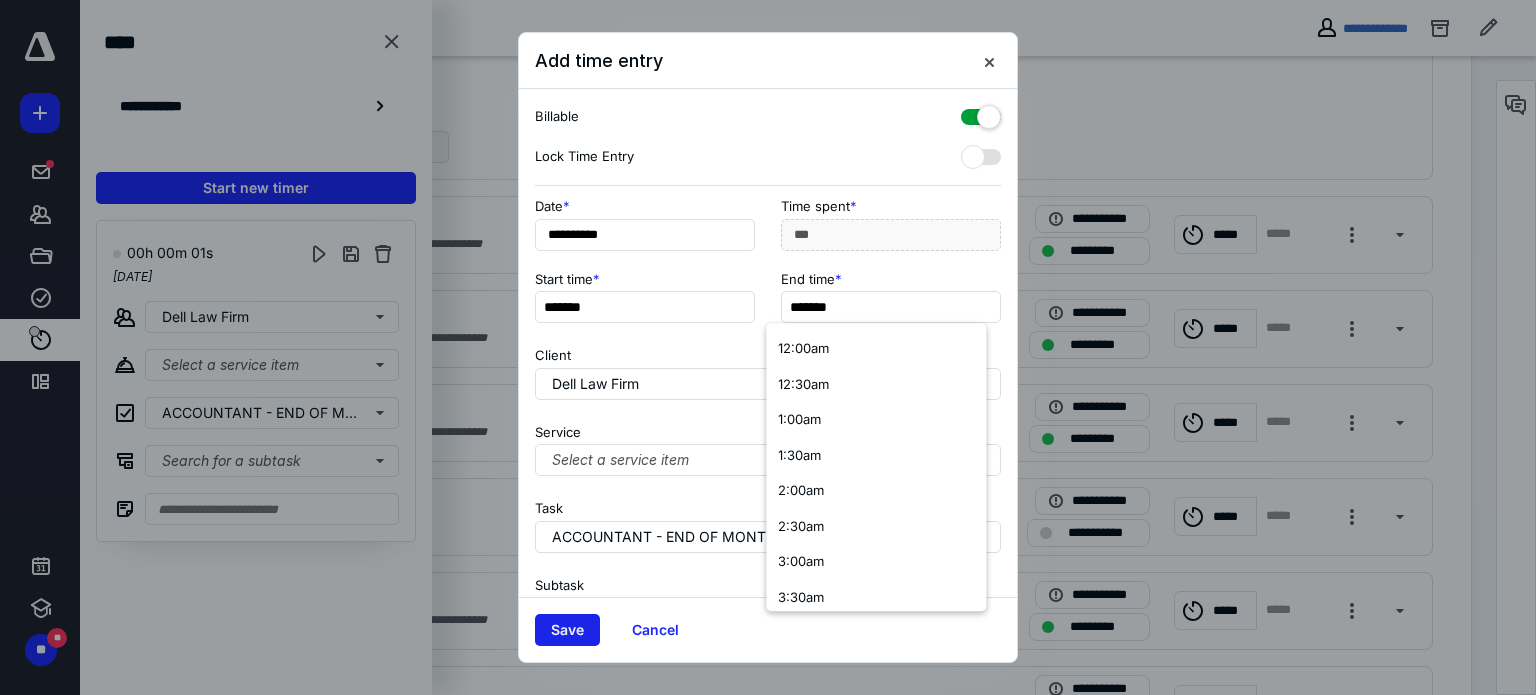 click on "Save" at bounding box center (567, 630) 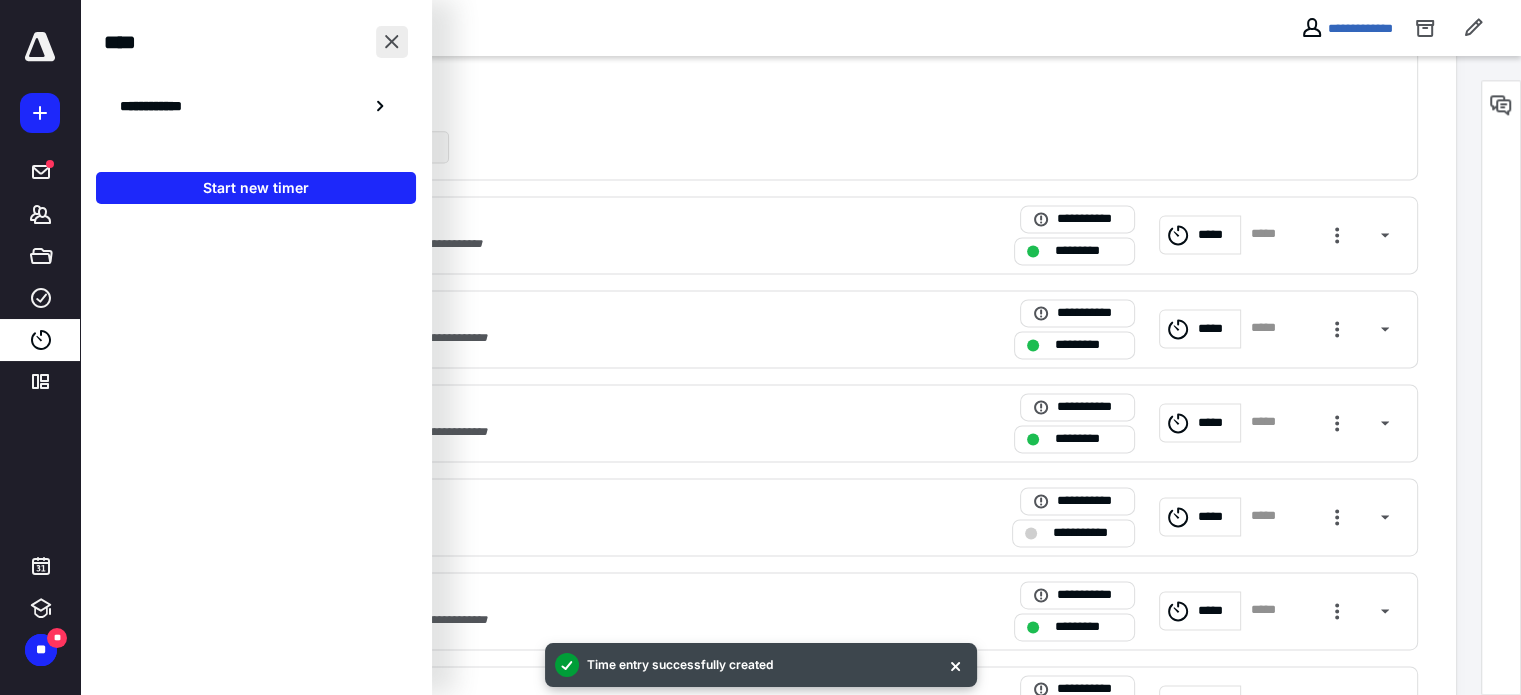click at bounding box center (392, 42) 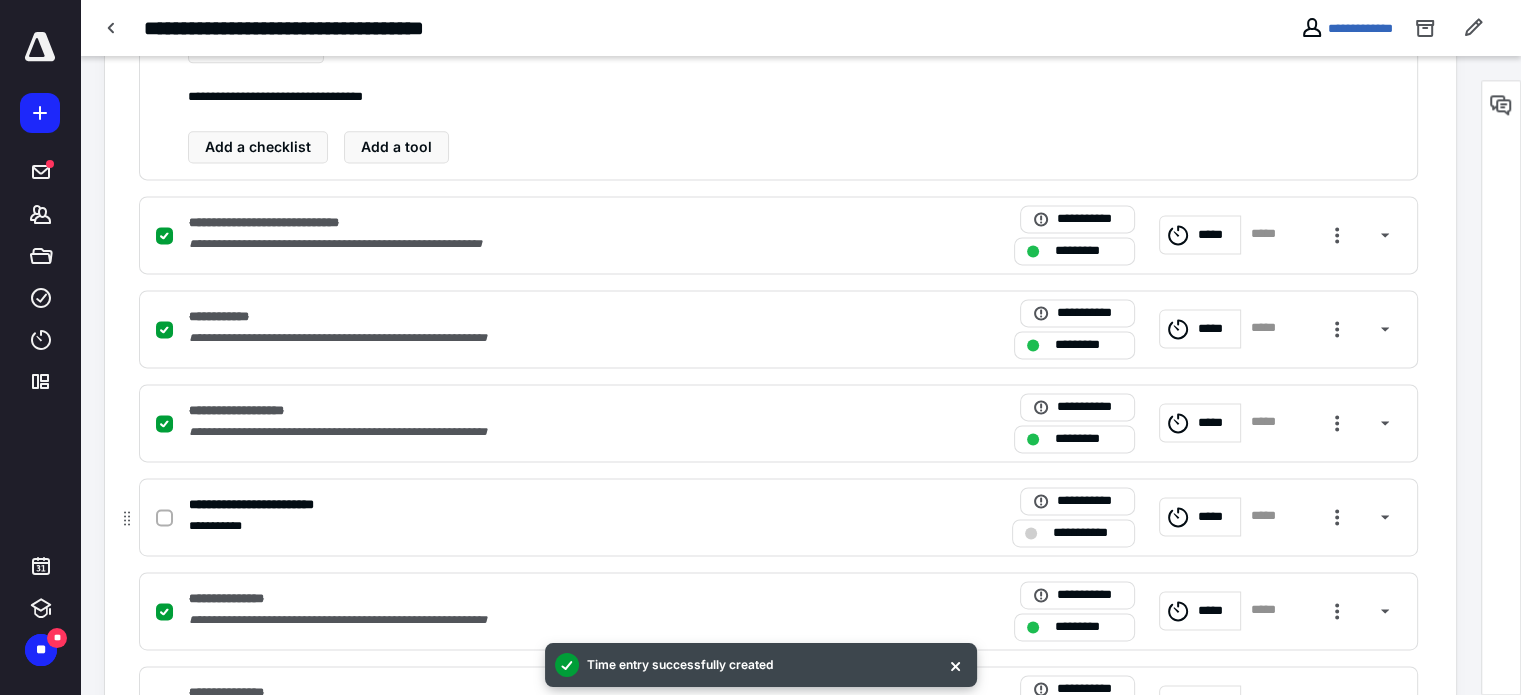 click 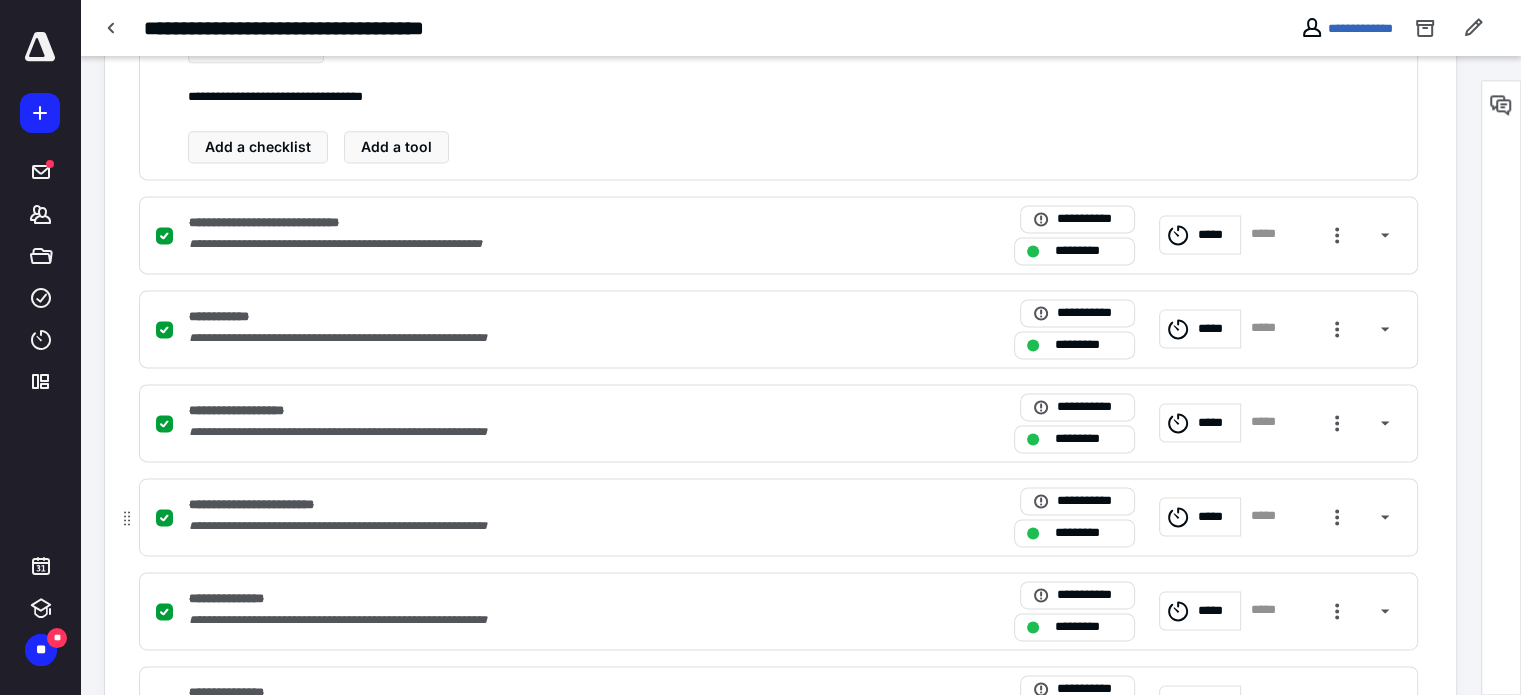 click at bounding box center (164, 517) 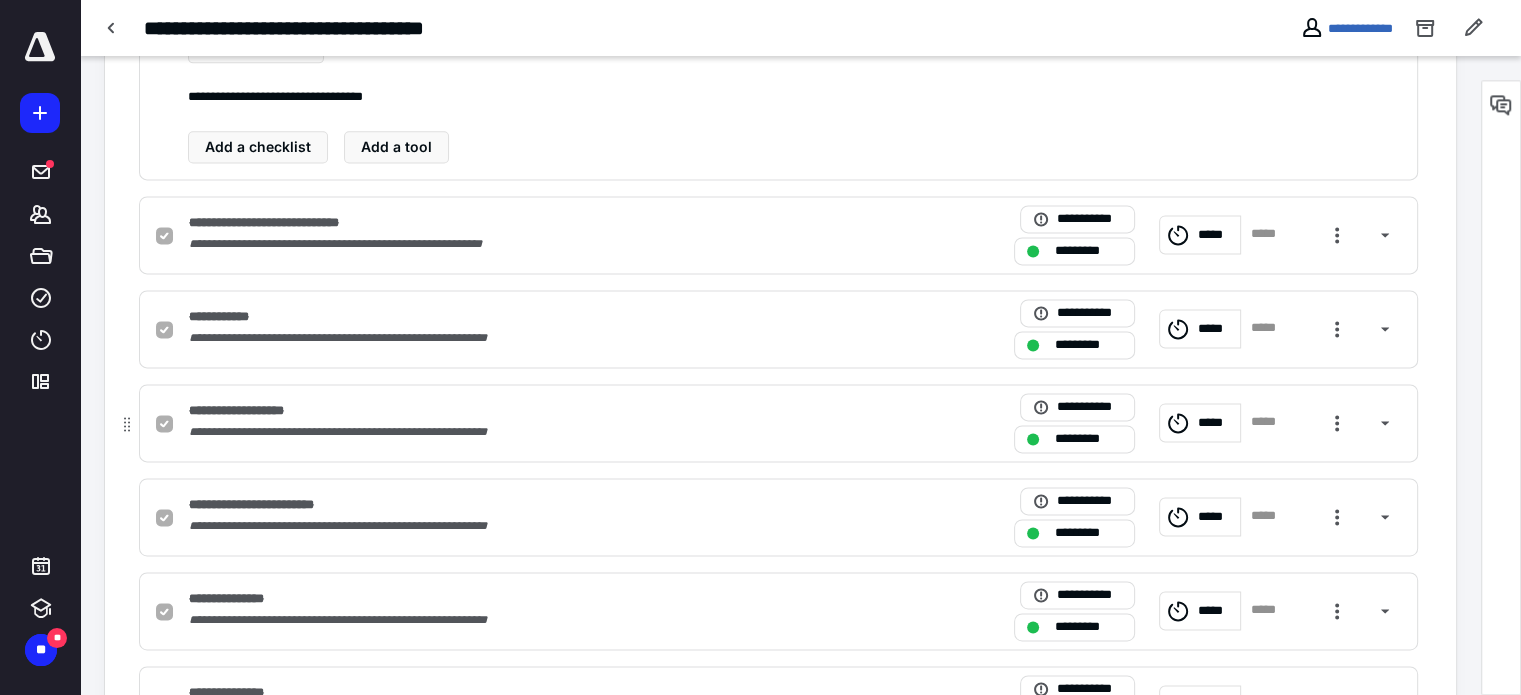 checkbox on "false" 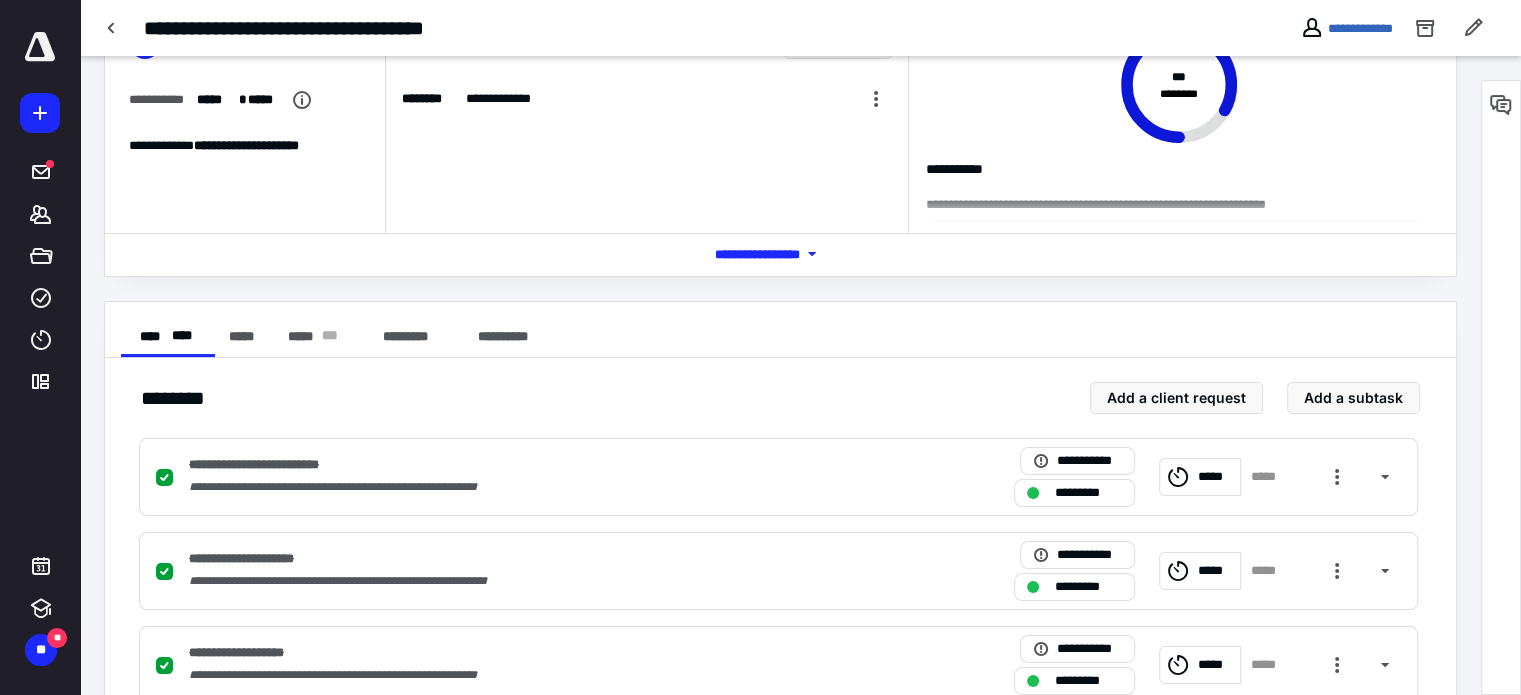 scroll, scrollTop: 0, scrollLeft: 0, axis: both 